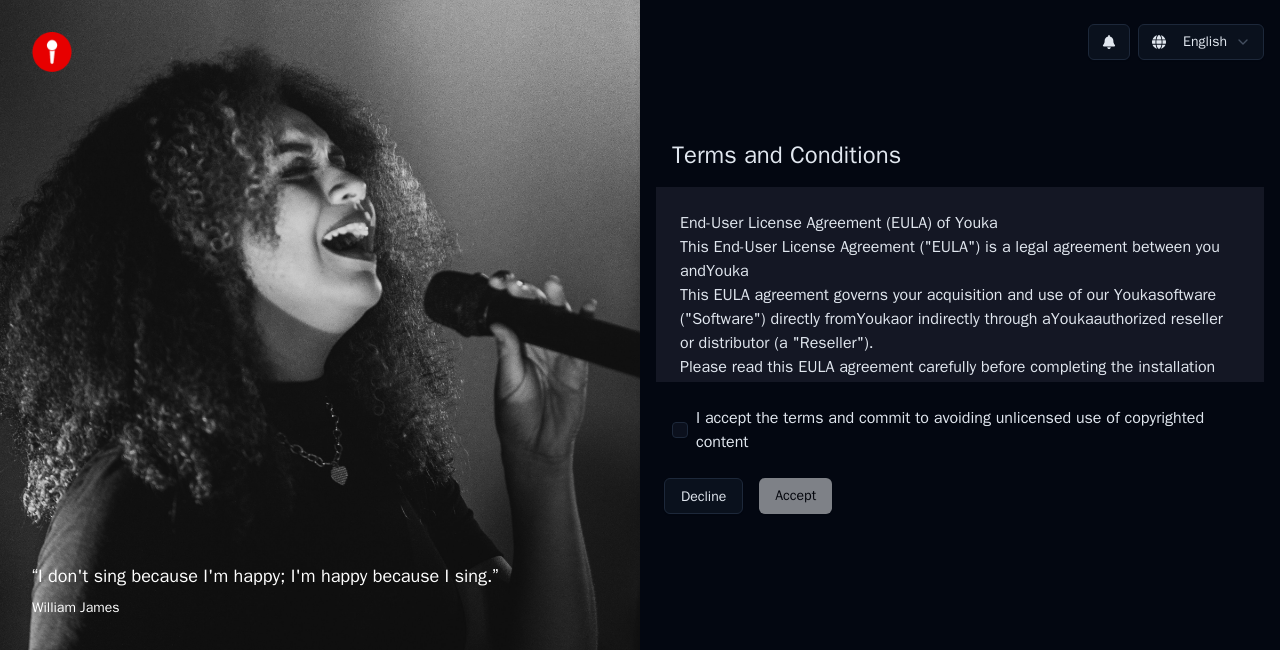 scroll, scrollTop: 0, scrollLeft: 0, axis: both 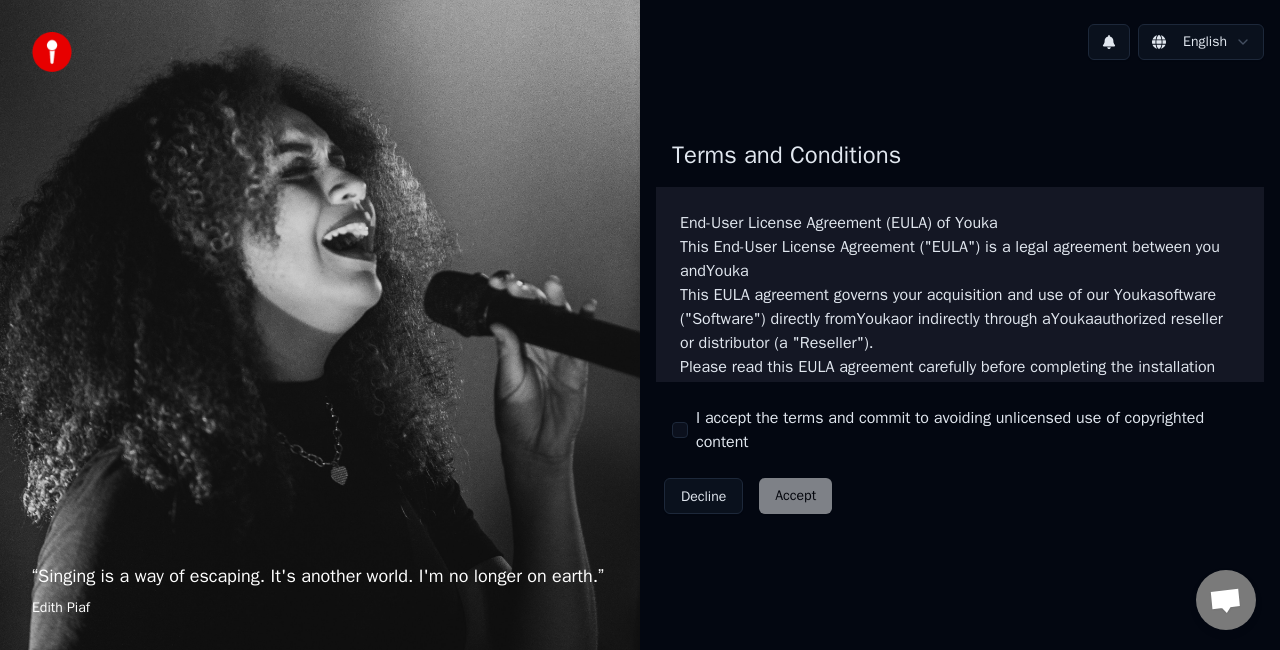 click on "Decline Accept" at bounding box center [748, 496] 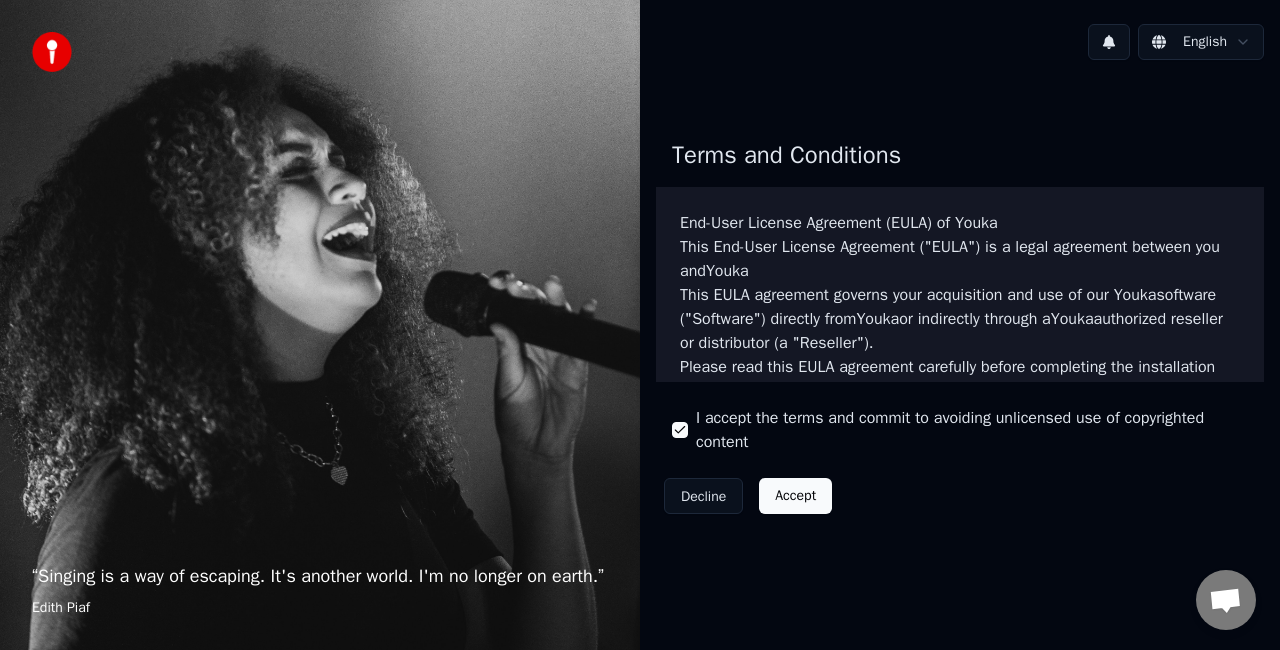 click on "Accept" at bounding box center (795, 496) 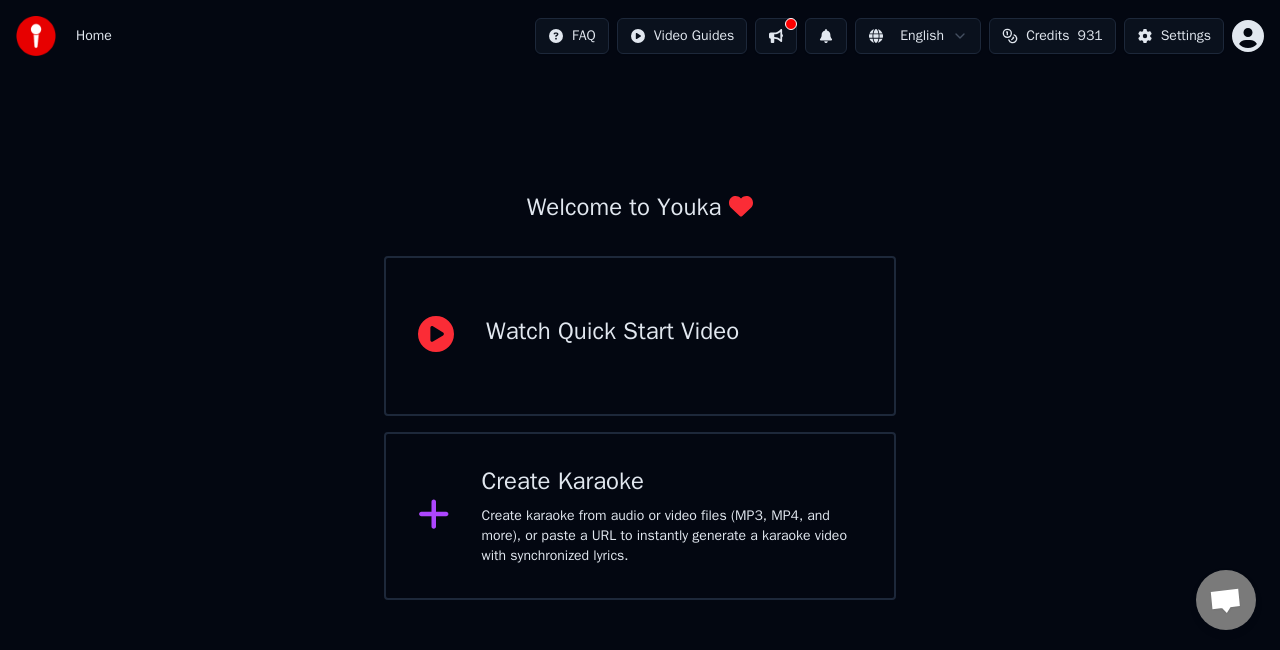 click at bounding box center (776, 36) 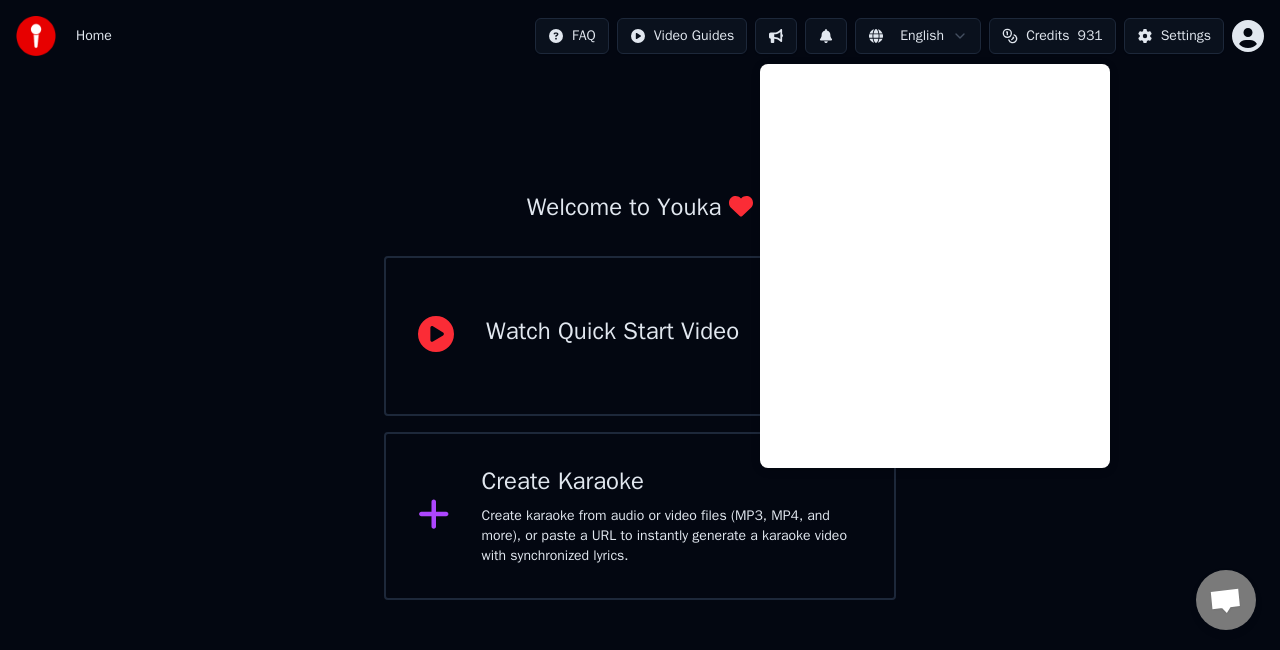 click at bounding box center [776, 36] 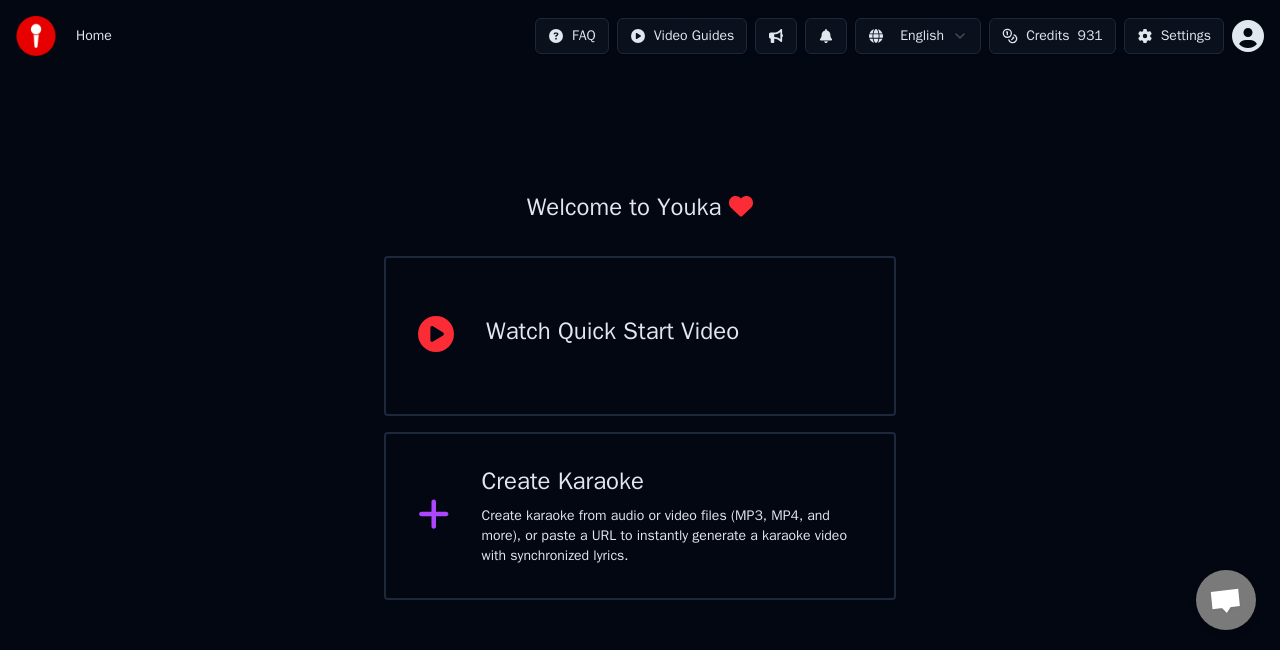 click at bounding box center (826, 36) 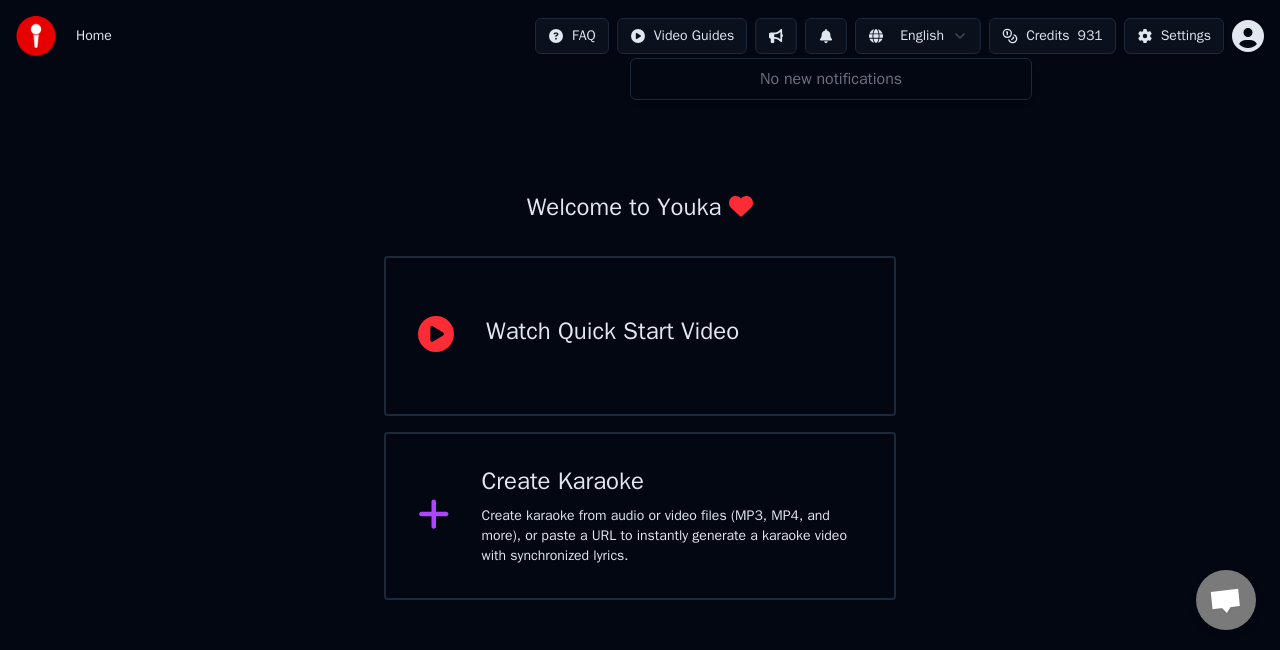 click on "Create Karaoke" at bounding box center (672, 482) 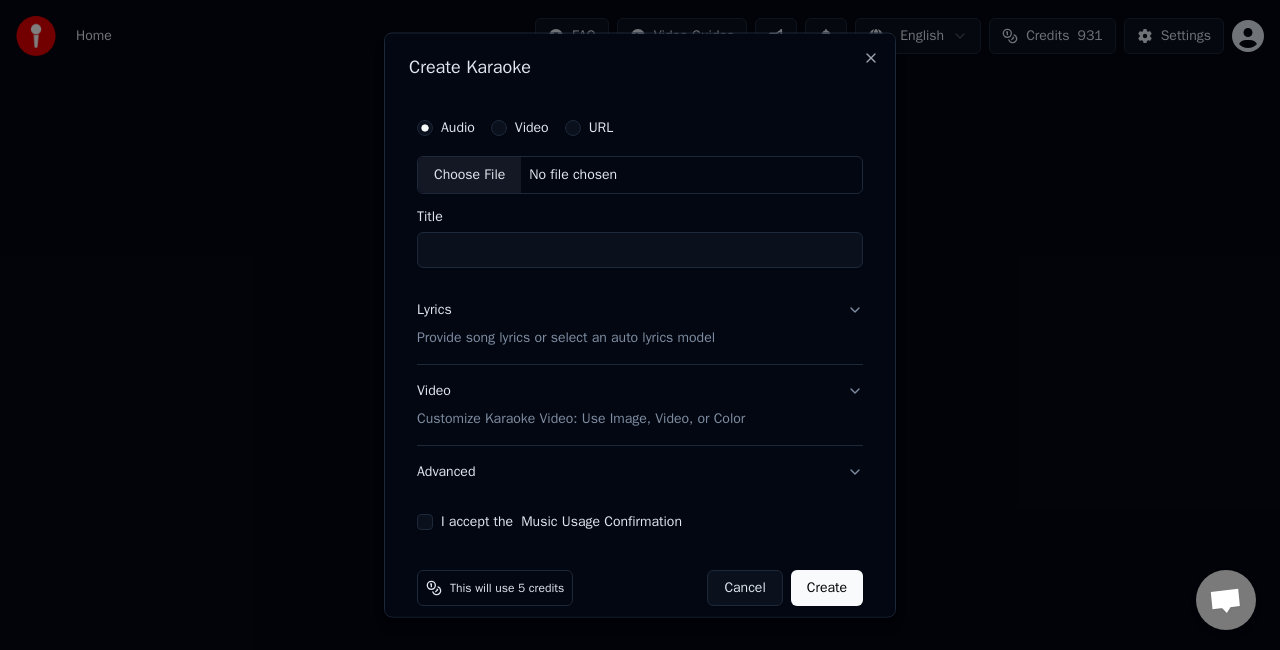 click on "Choose File" at bounding box center (469, 175) 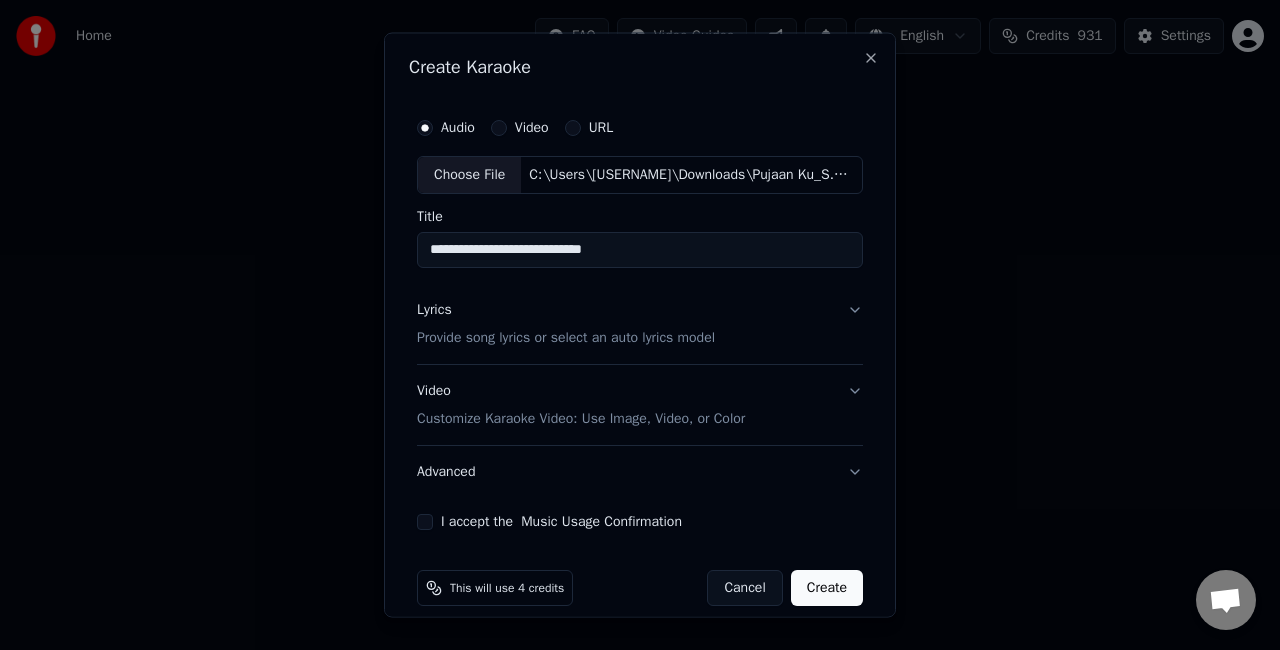click on "**********" at bounding box center (640, 249) 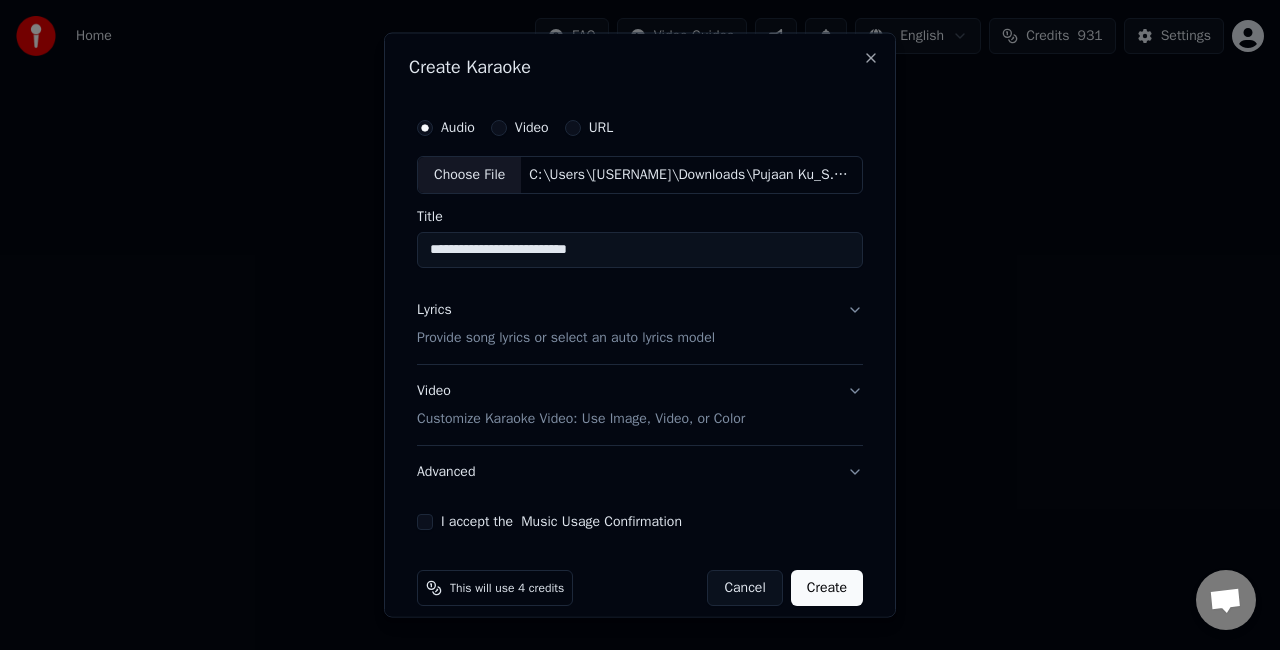 type on "**********" 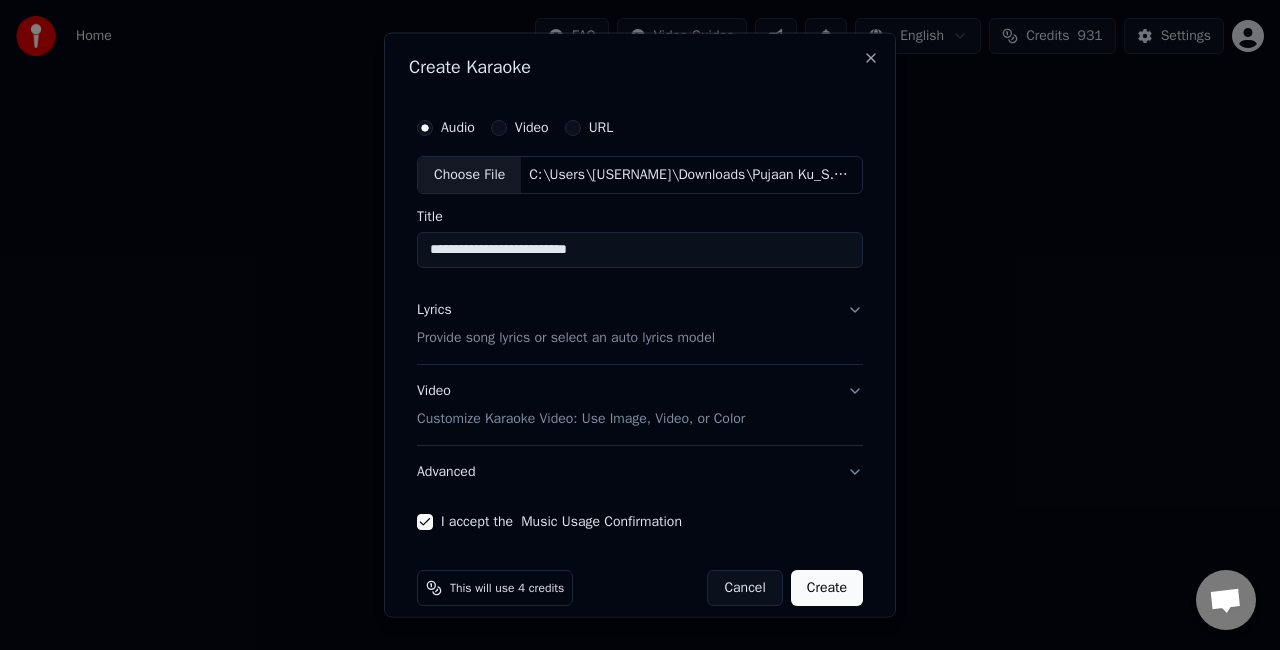 click on "Create" at bounding box center (827, 587) 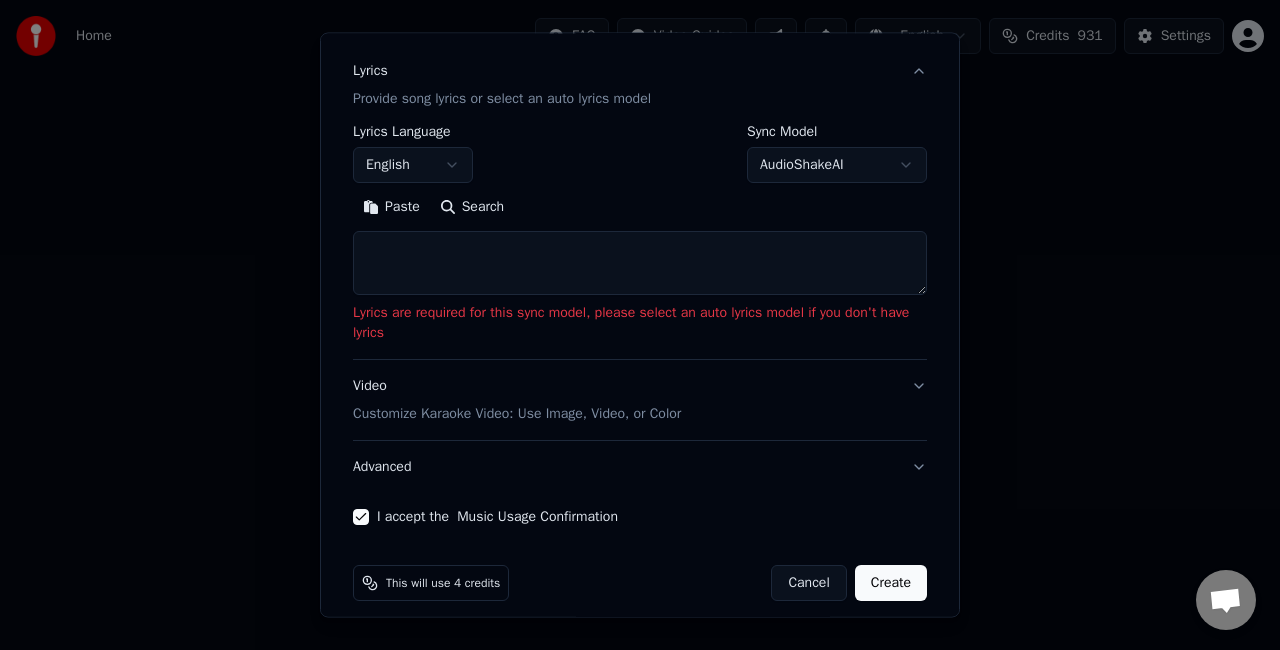 scroll, scrollTop: 252, scrollLeft: 0, axis: vertical 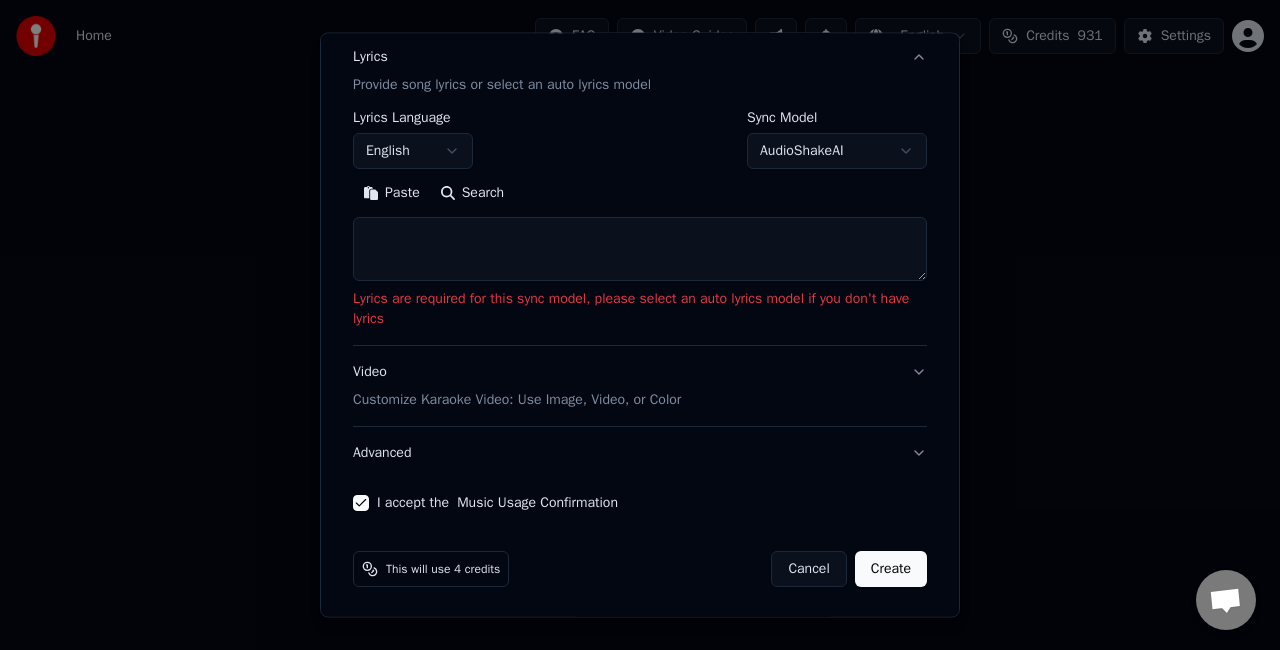 click on "Create" at bounding box center (891, 569) 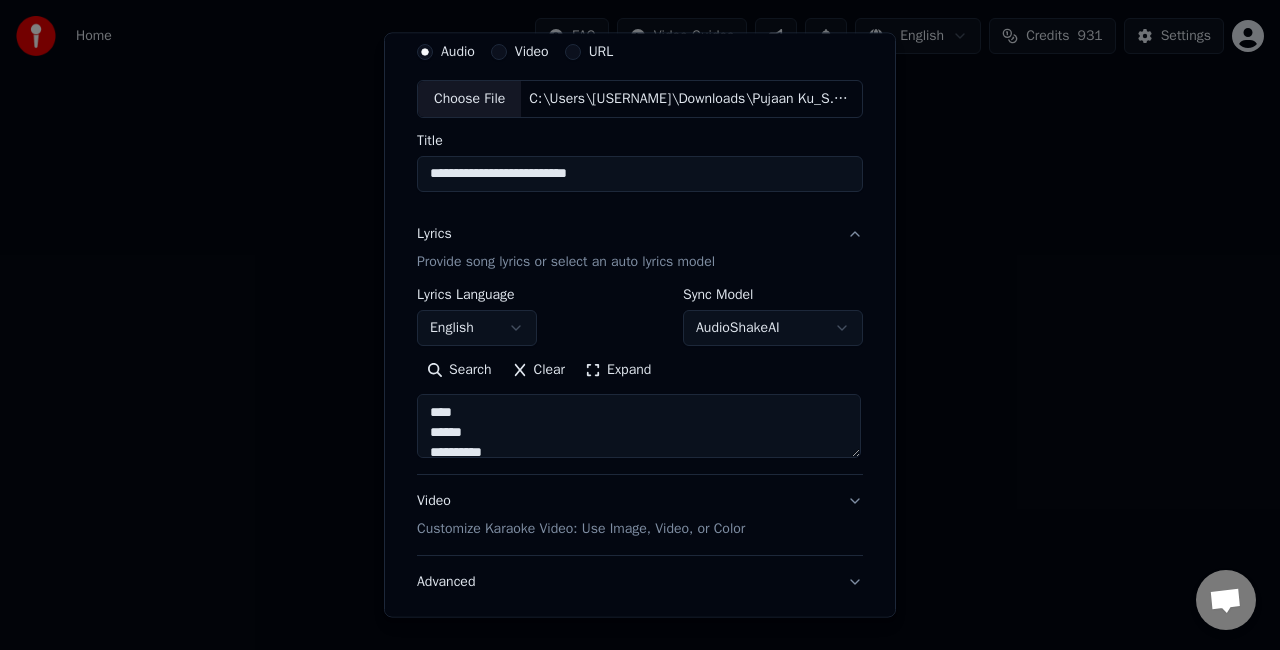 scroll, scrollTop: 104, scrollLeft: 0, axis: vertical 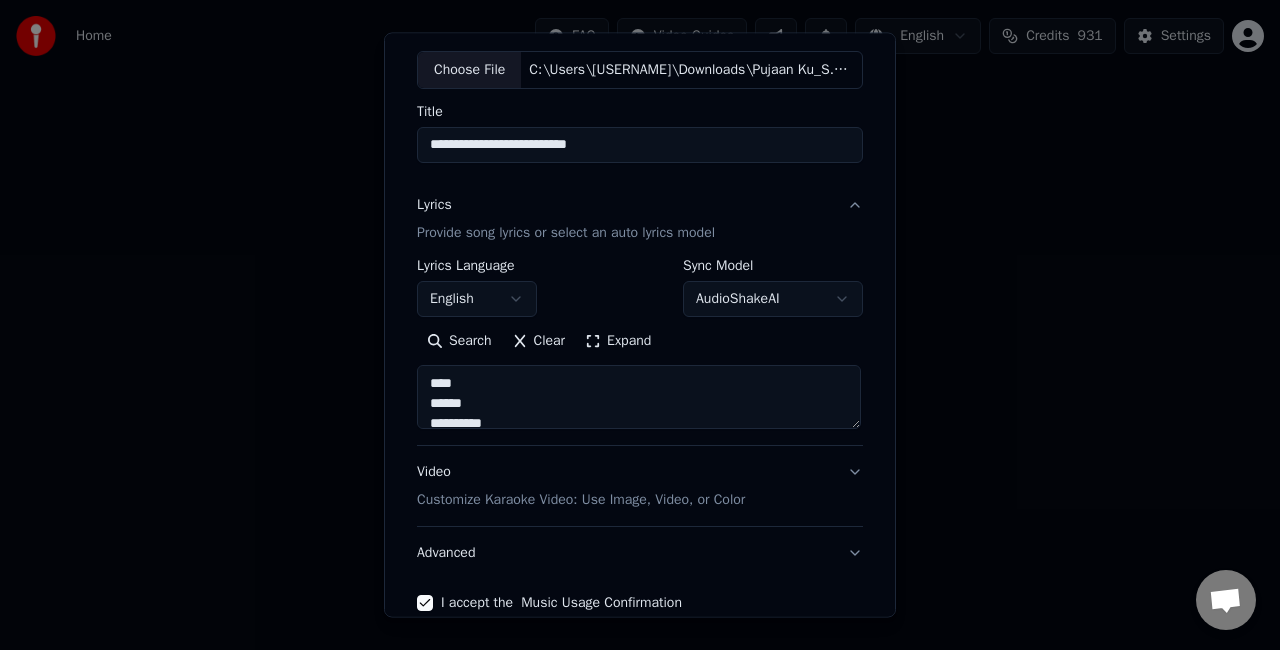 click on "**********" at bounding box center [639, 397] 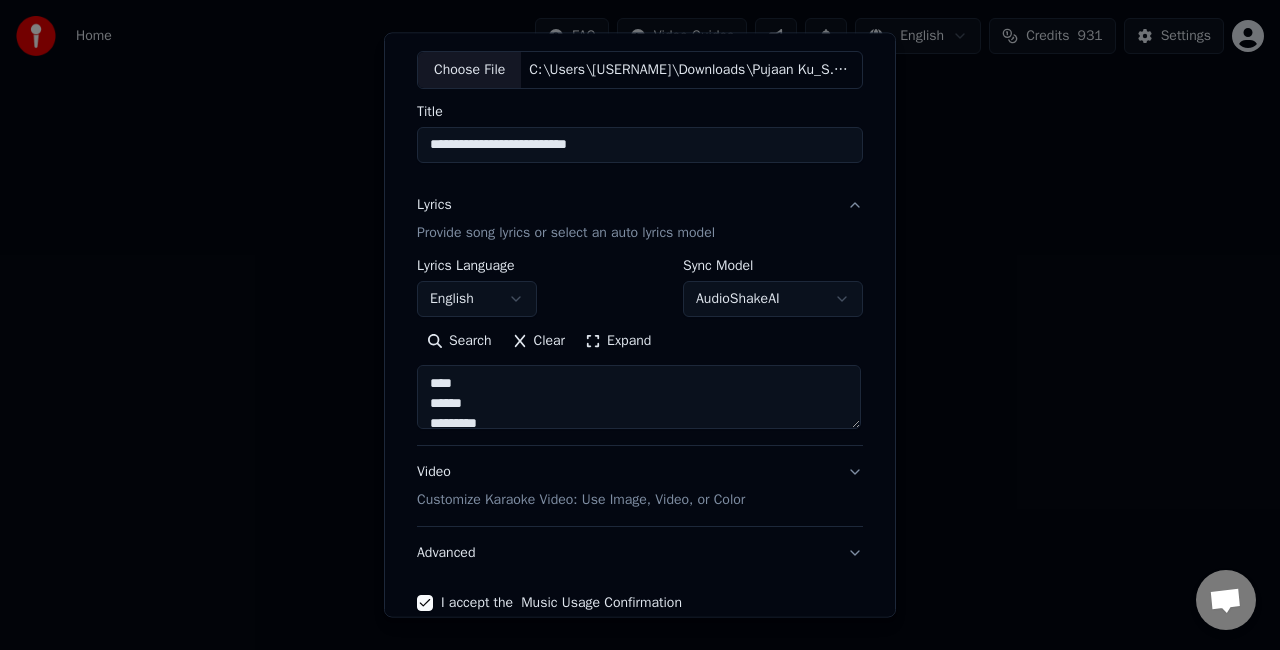 scroll, scrollTop: 4, scrollLeft: 0, axis: vertical 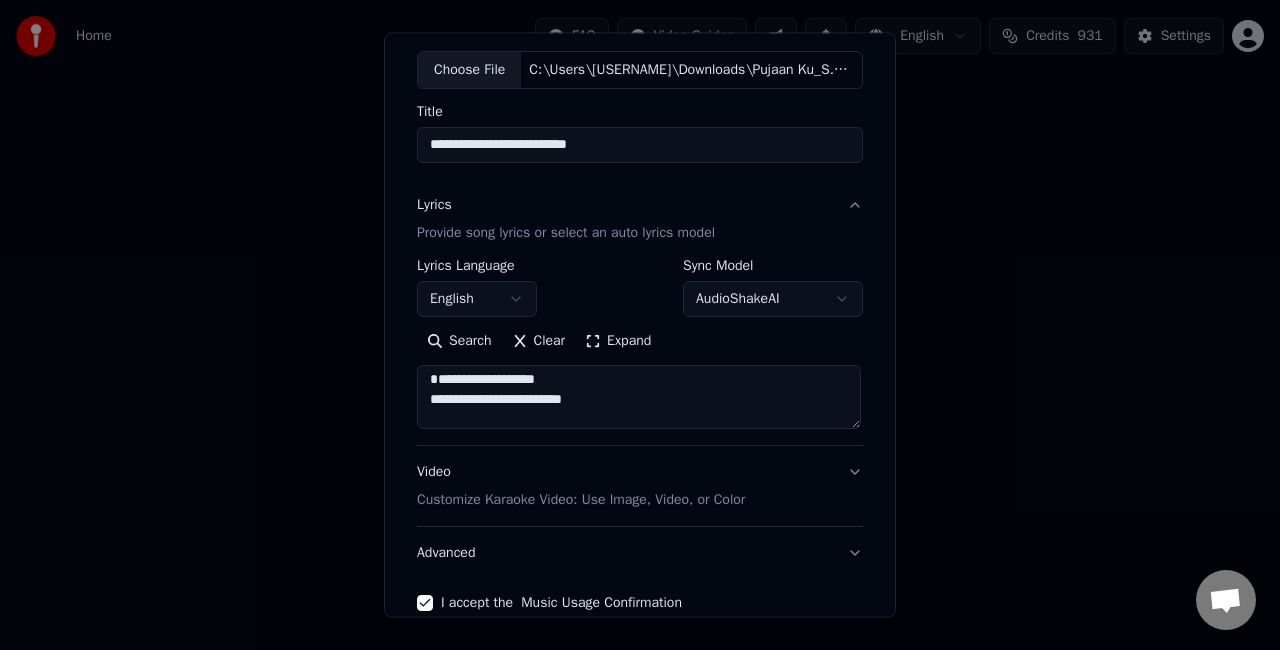 click on "**********" at bounding box center (639, 397) 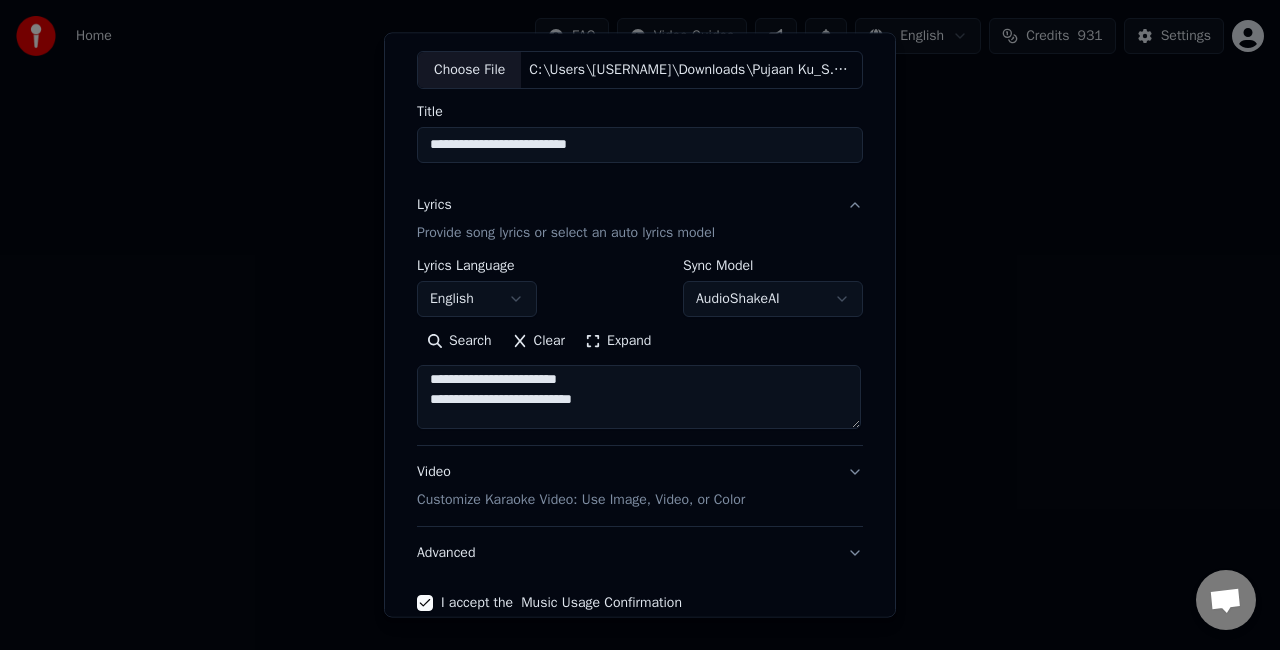 scroll, scrollTop: 84, scrollLeft: 0, axis: vertical 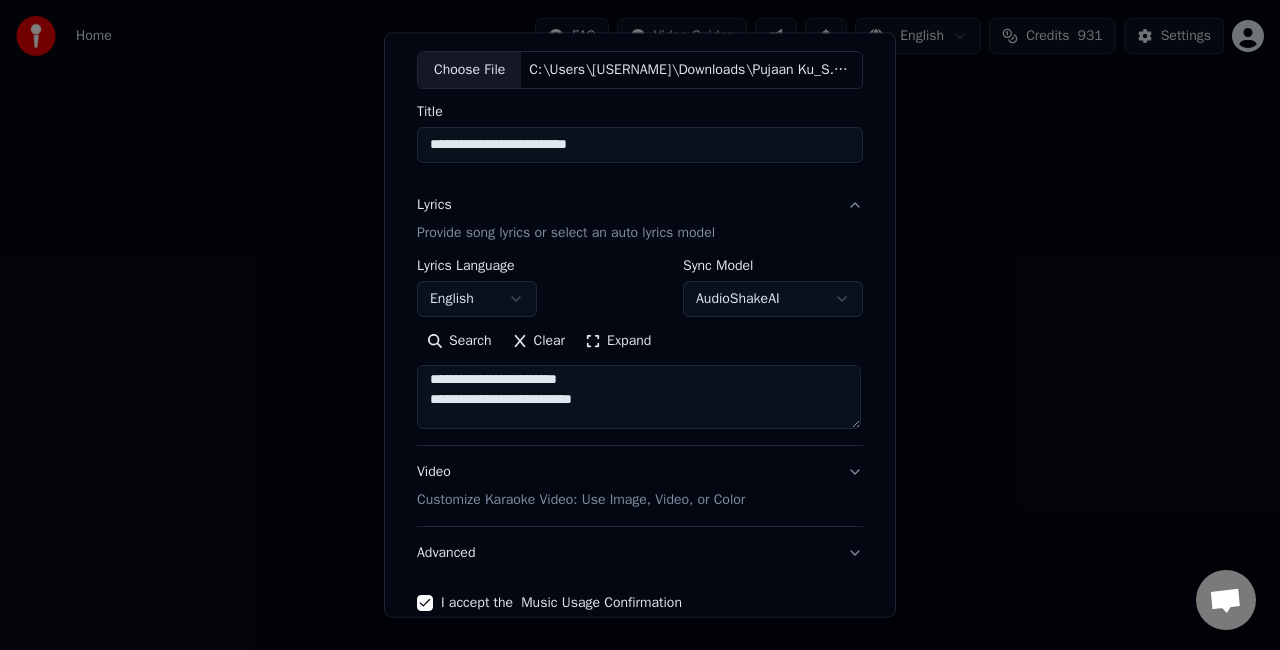 click on "**********" at bounding box center [639, 397] 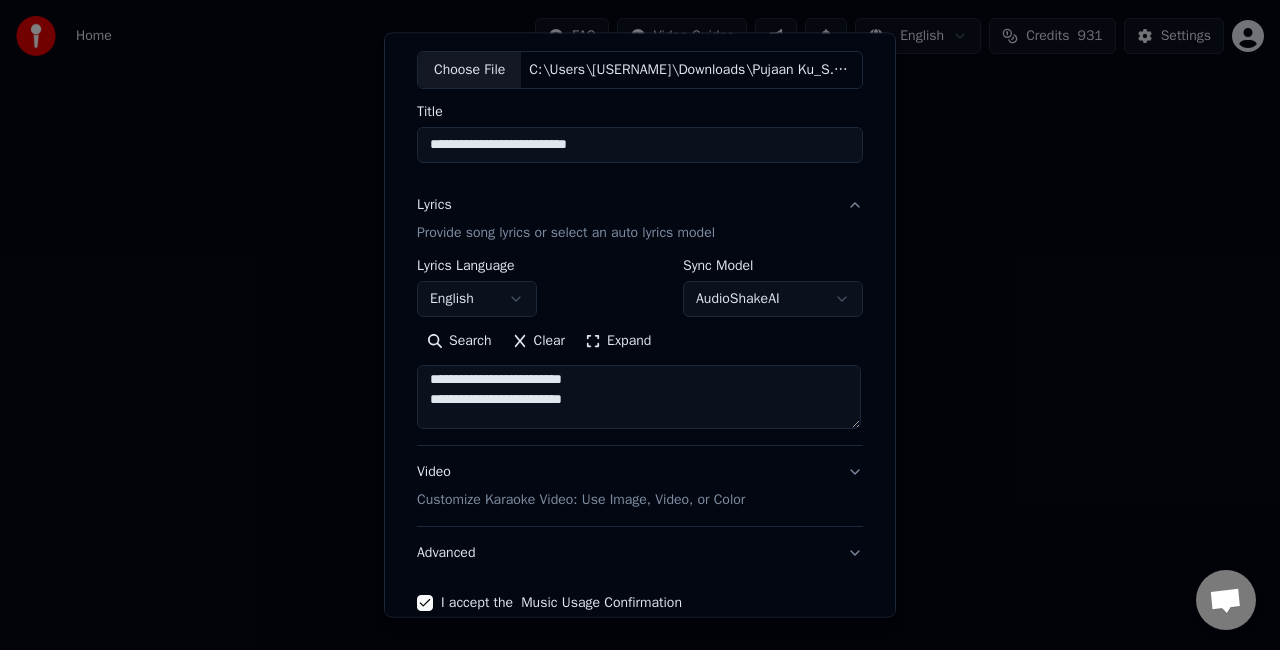 click on "**********" at bounding box center (639, 397) 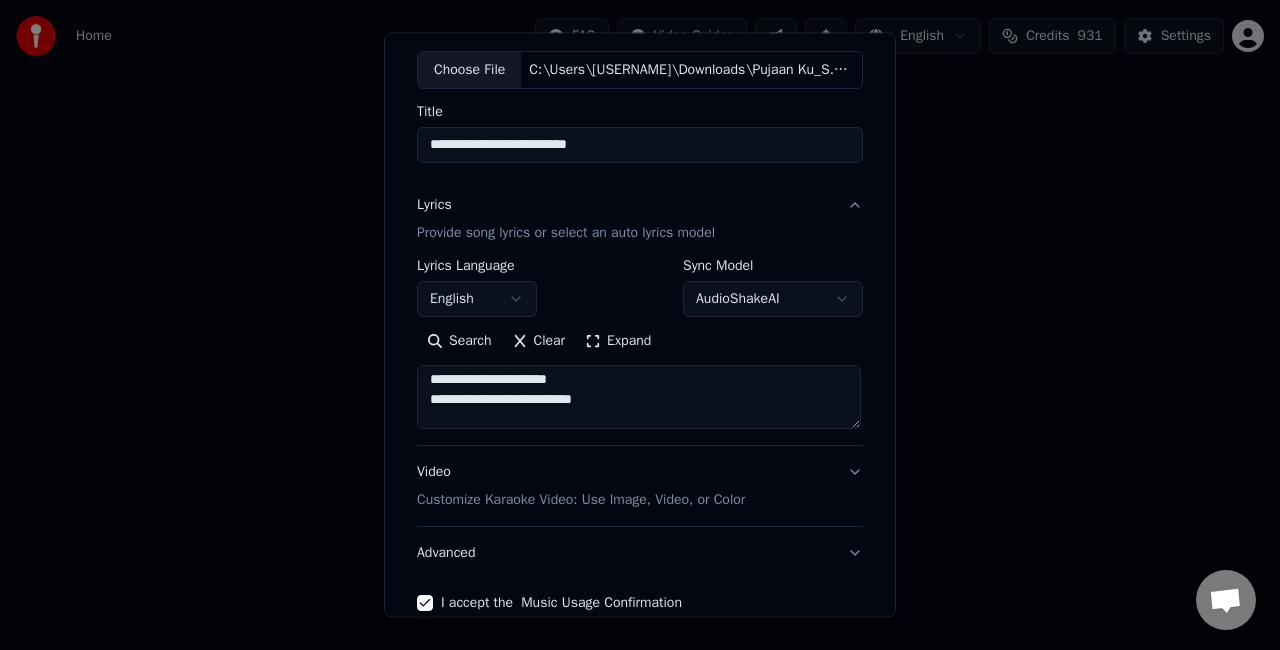 scroll, scrollTop: 144, scrollLeft: 0, axis: vertical 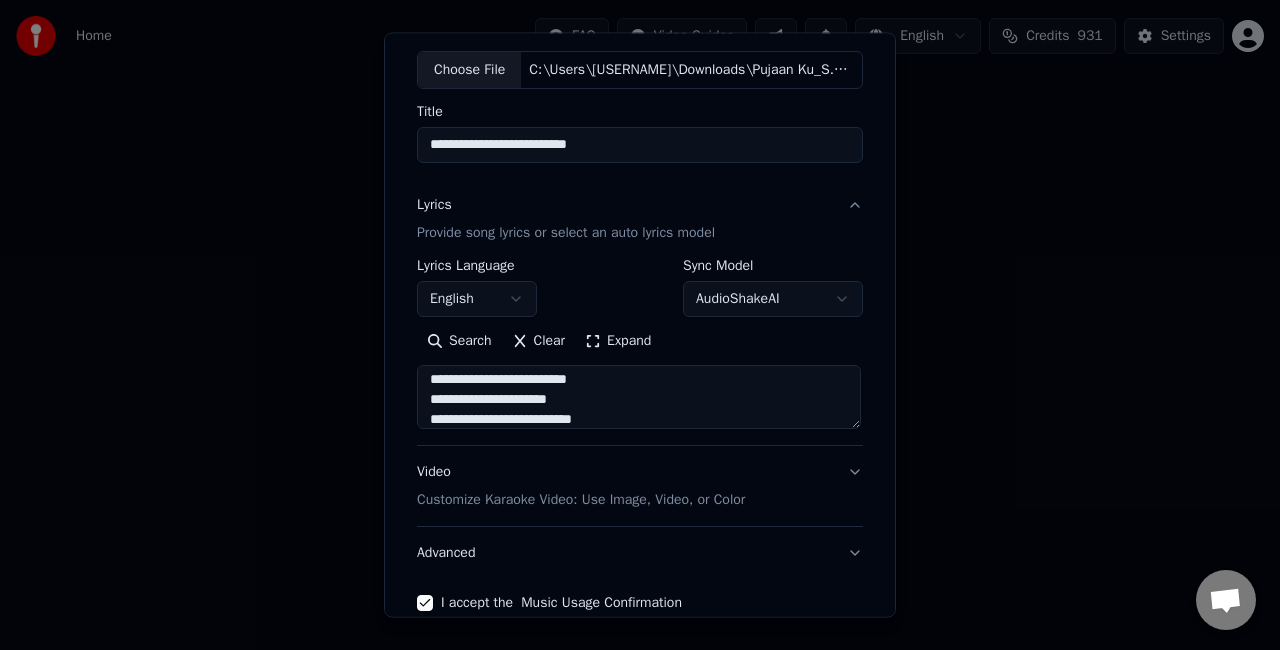 click on "**********" at bounding box center [639, 397] 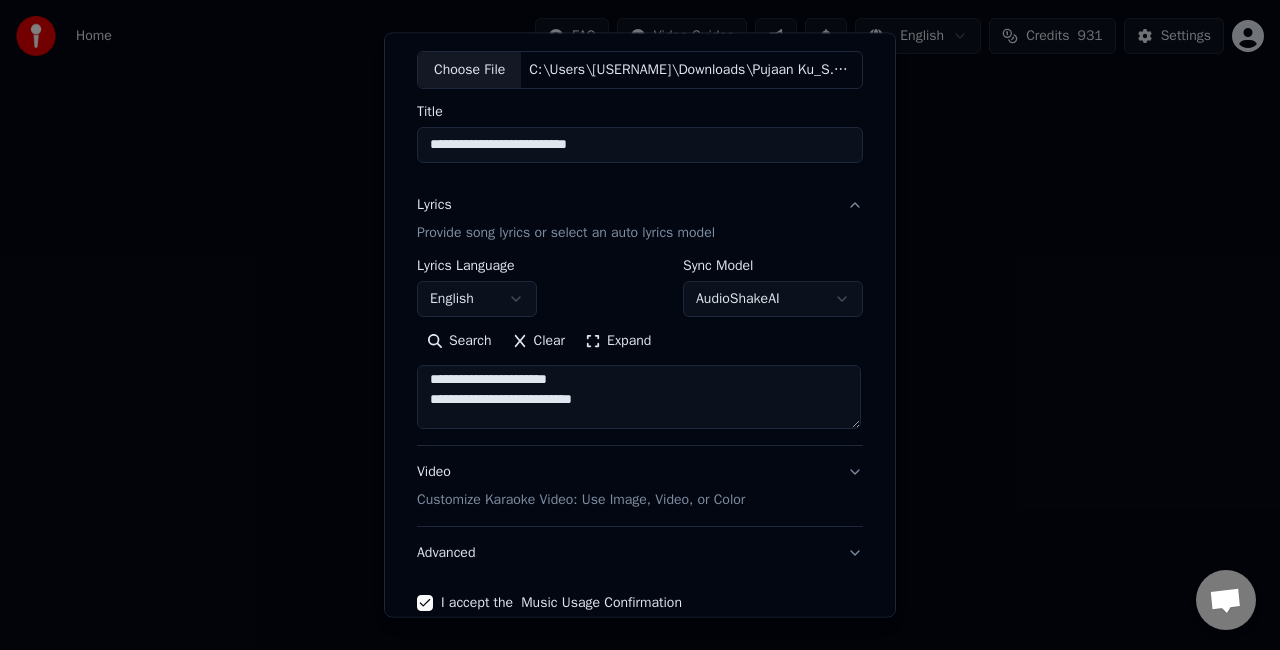 scroll, scrollTop: 184, scrollLeft: 0, axis: vertical 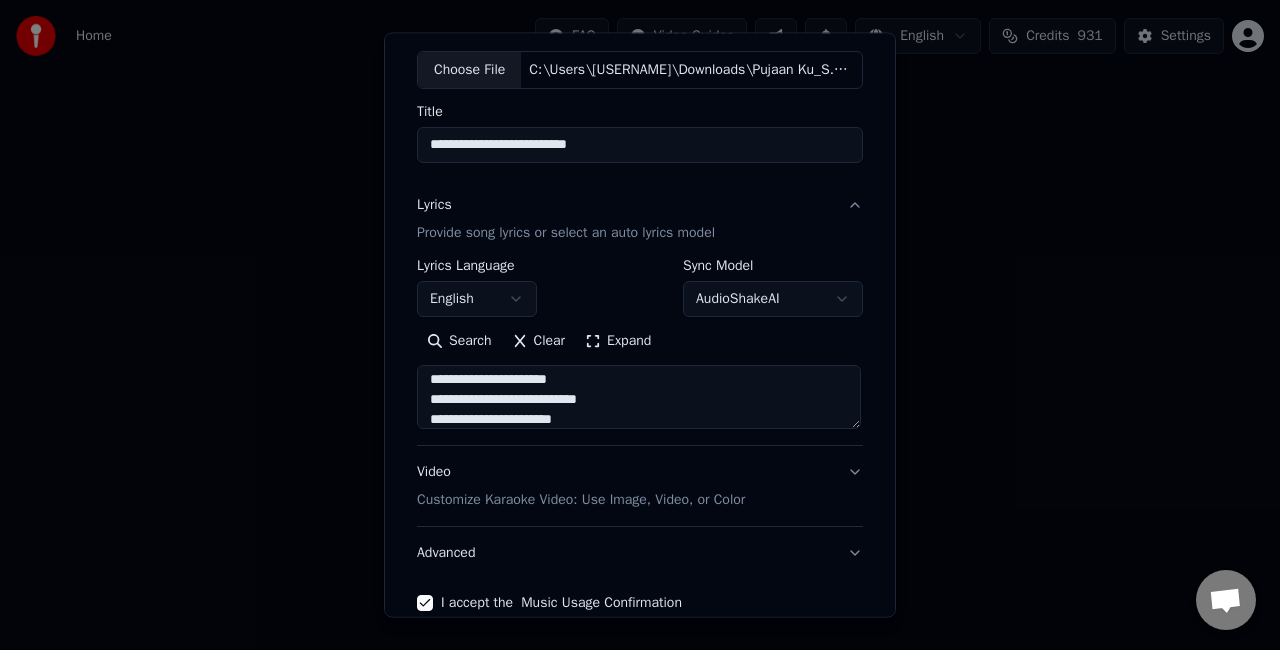 click on "**********" at bounding box center [639, 397] 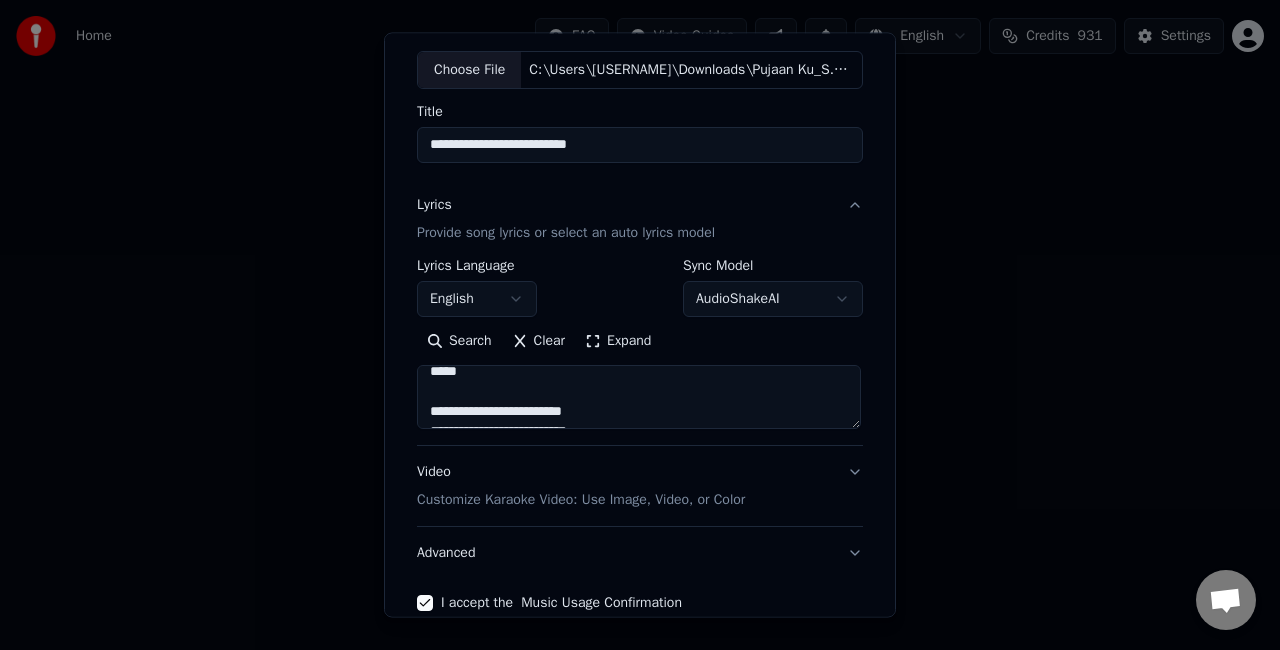 scroll, scrollTop: 384, scrollLeft: 0, axis: vertical 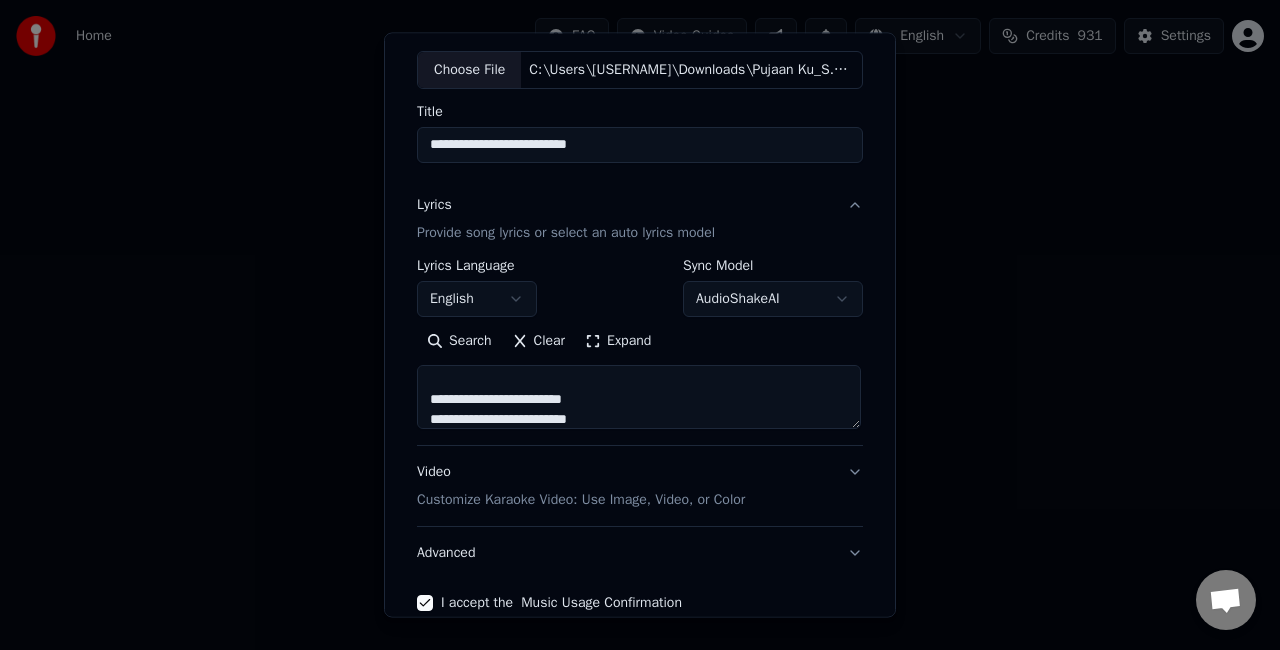 click on "**********" at bounding box center (639, 397) 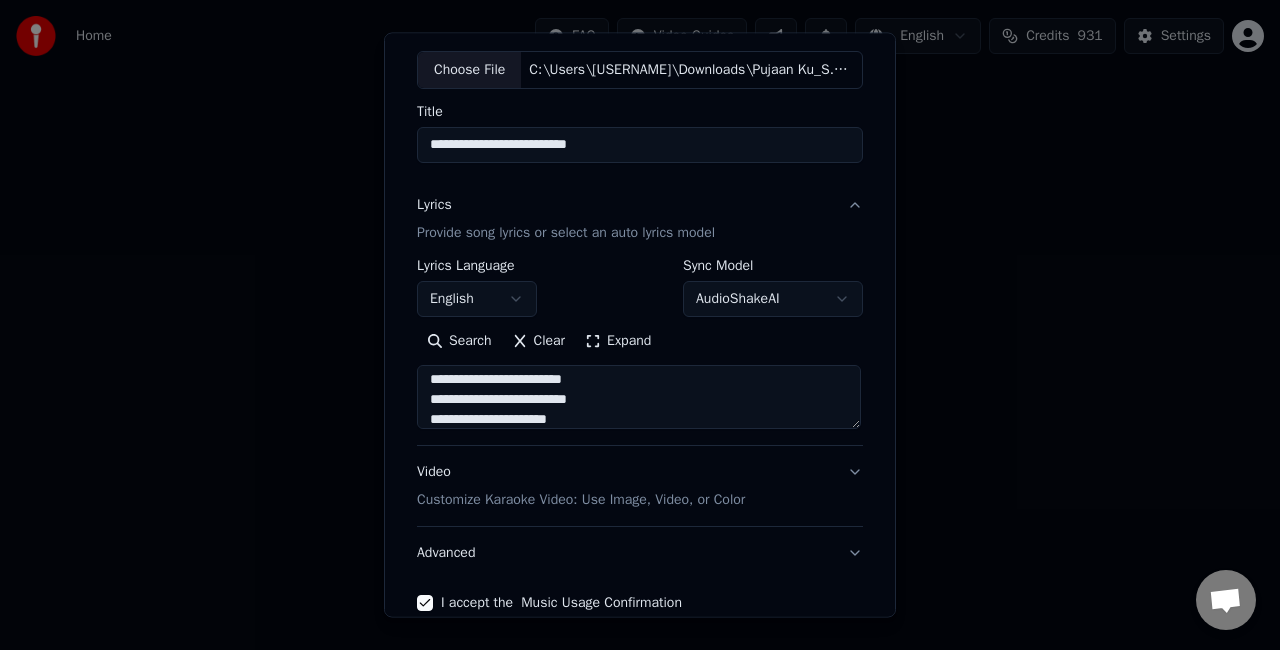 click on "**********" at bounding box center [639, 397] 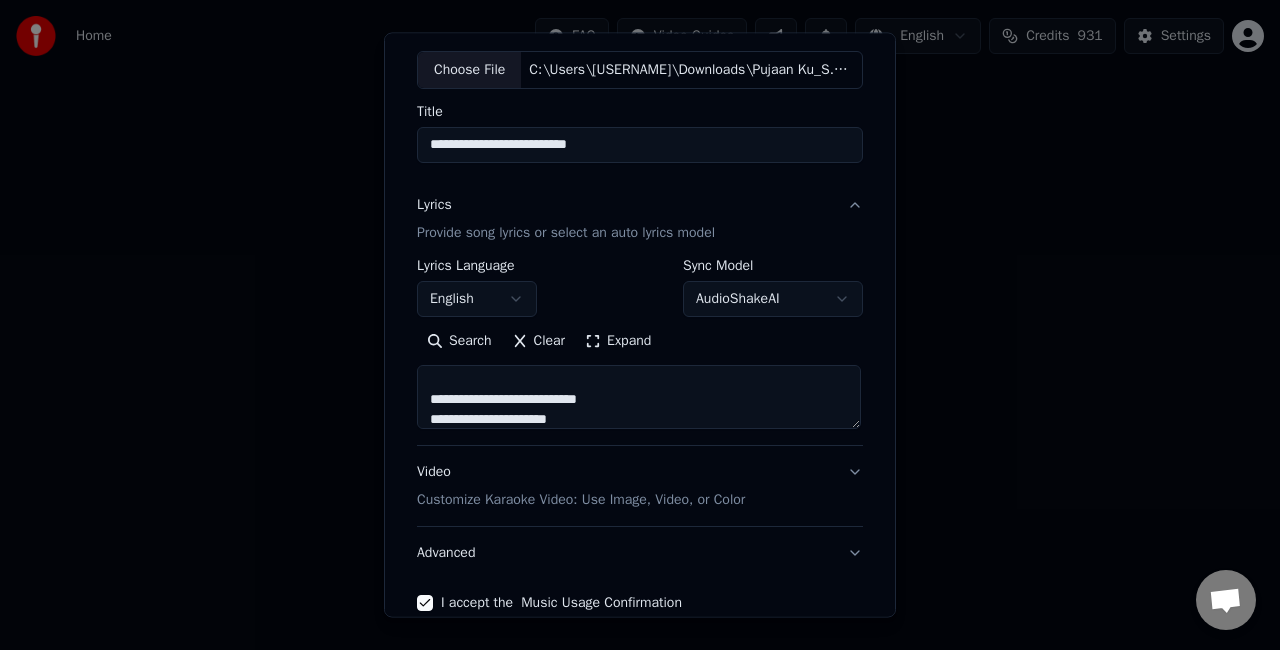 scroll, scrollTop: 464, scrollLeft: 0, axis: vertical 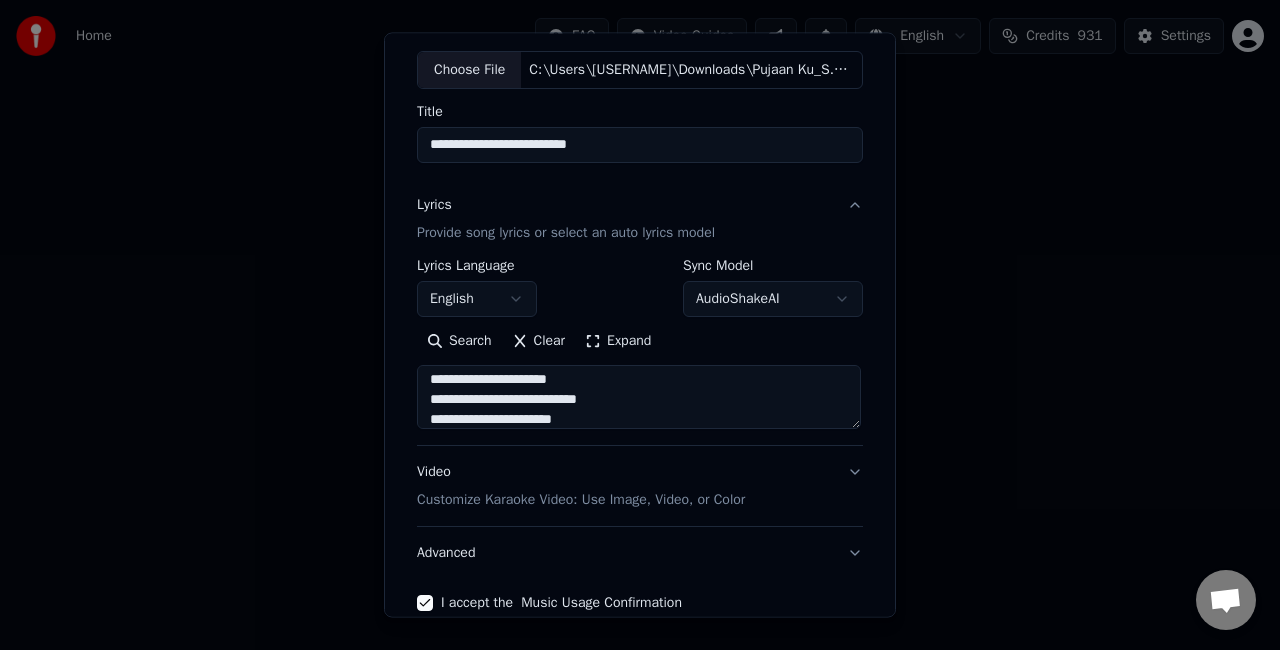 click on "**********" at bounding box center (639, 397) 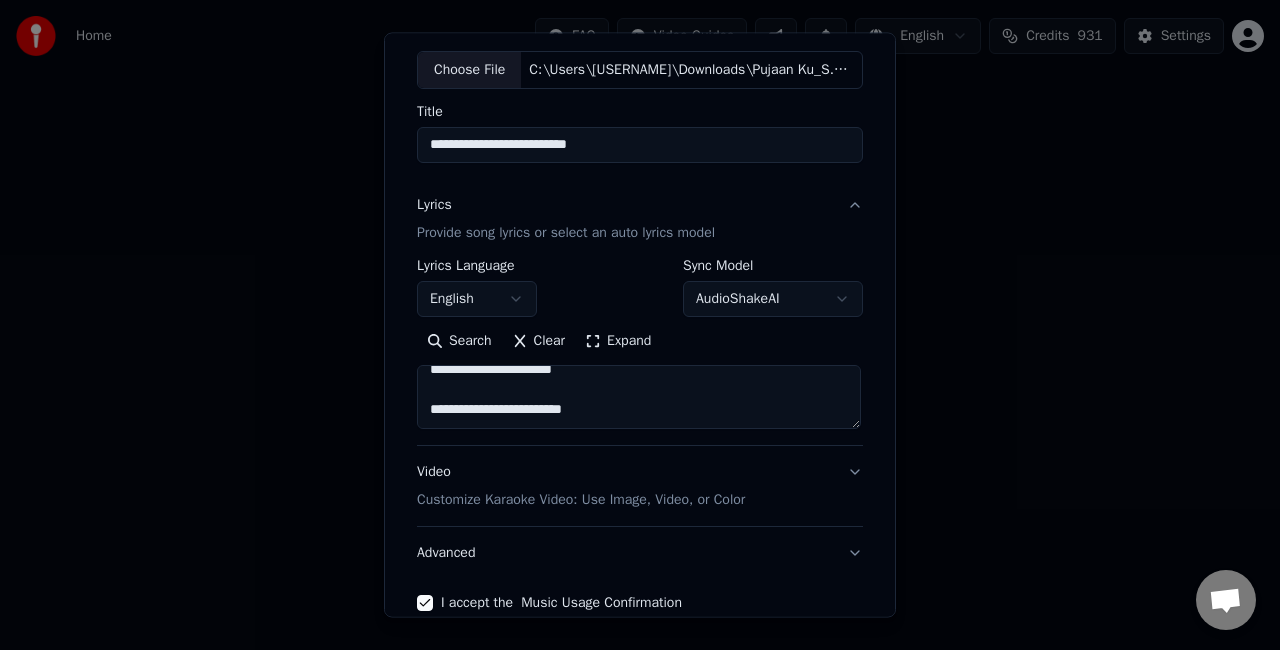 scroll, scrollTop: 533, scrollLeft: 0, axis: vertical 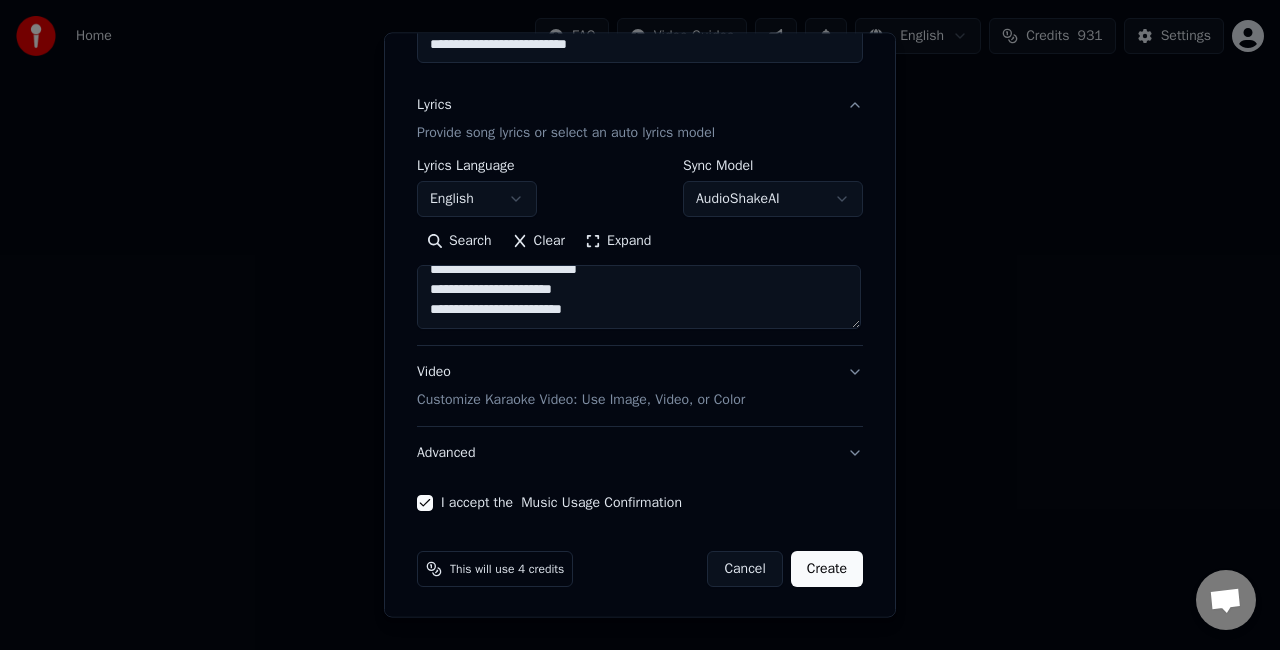 type on "**********" 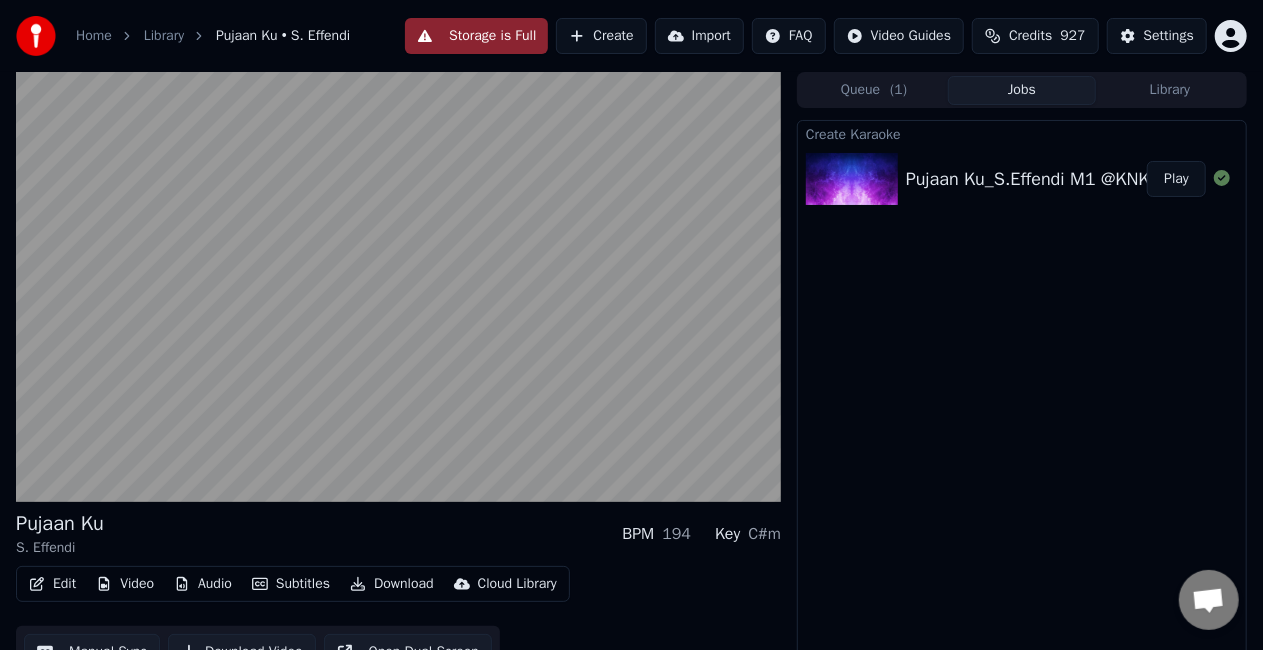 click on "Create Karaoke Pujaan Ku_S.Effendi M1 @KNK Play" at bounding box center (1022, 396) 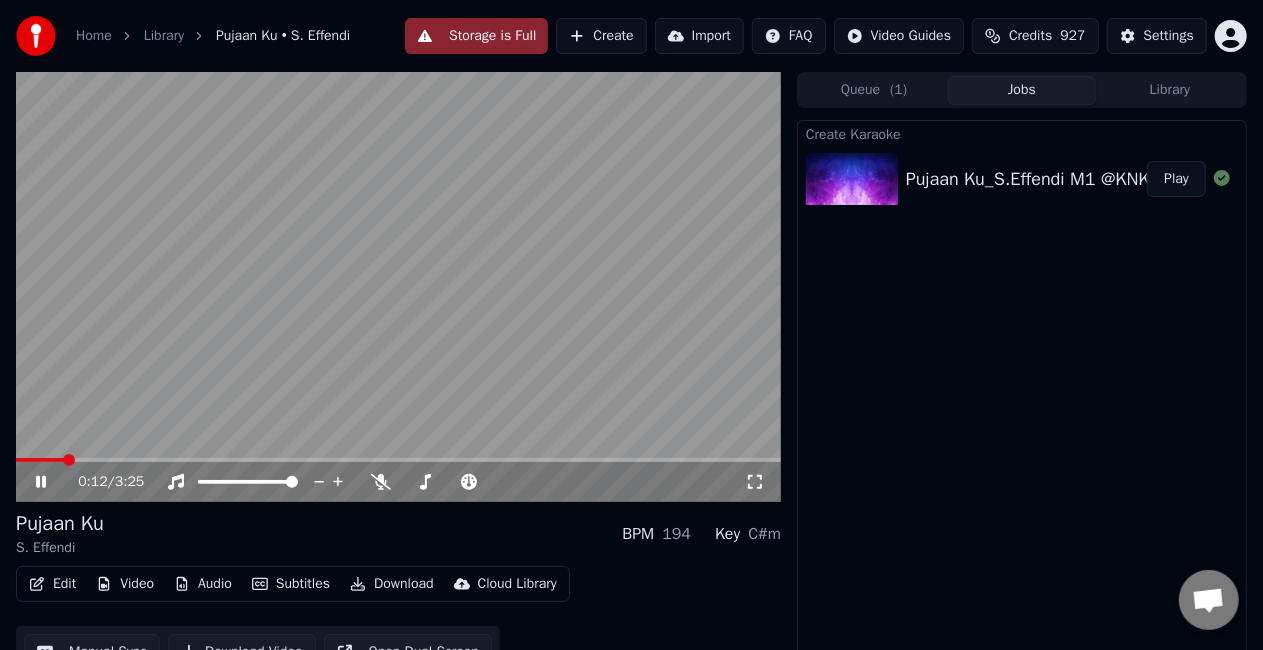 click at bounding box center [398, 287] 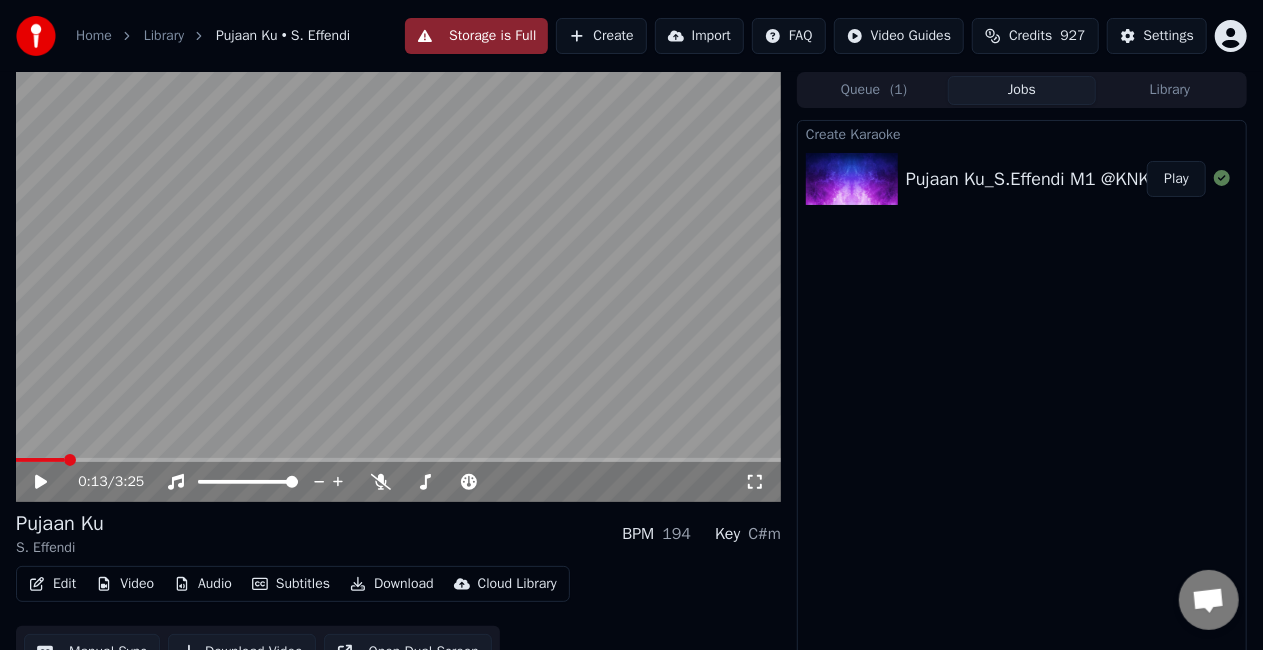 click on "Video" at bounding box center (125, 584) 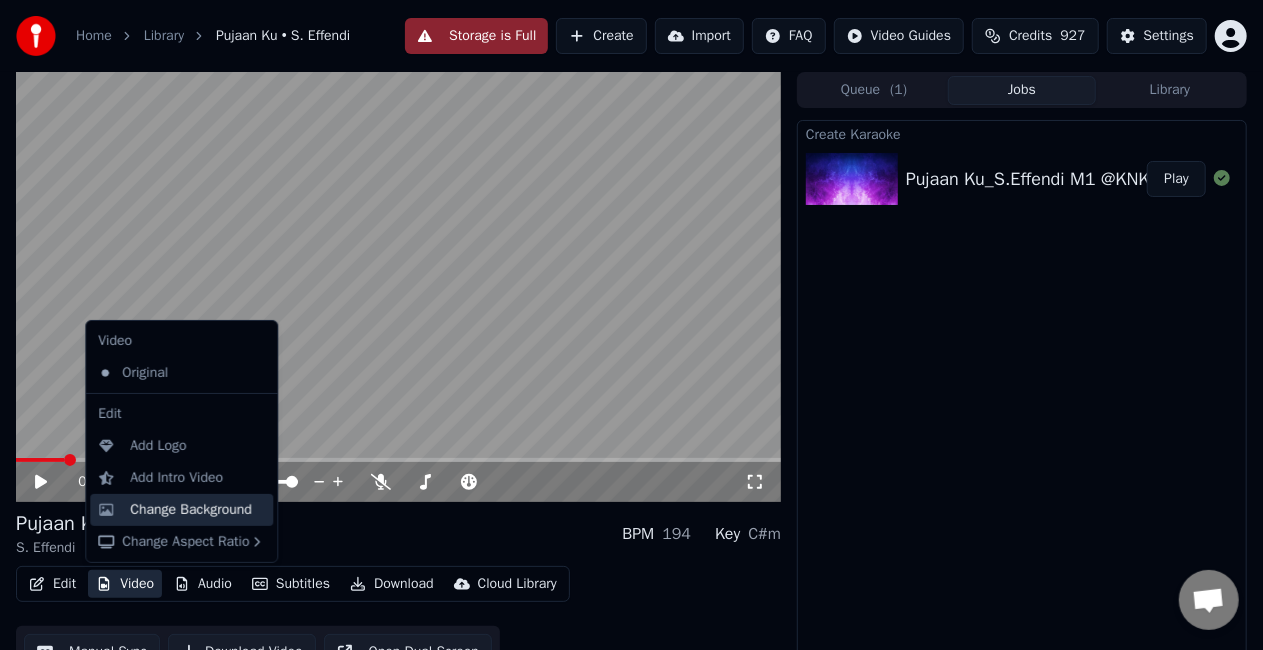 click on "Change Background" at bounding box center (191, 510) 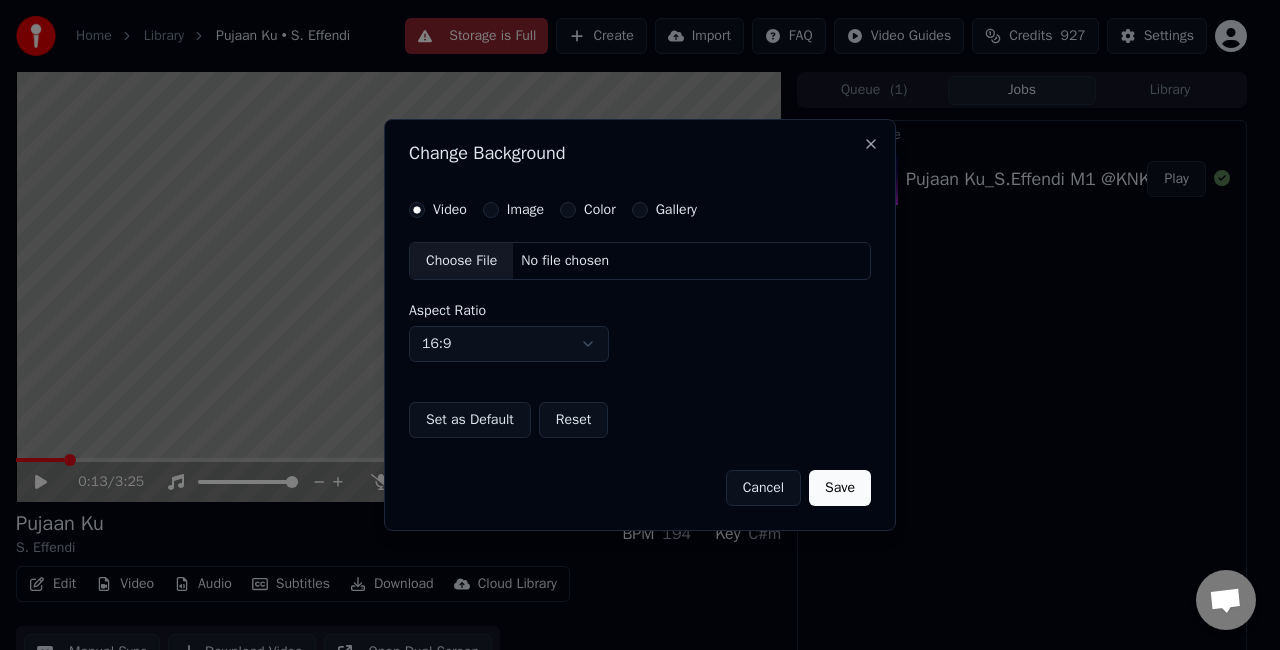 click on "Choose File" at bounding box center [461, 261] 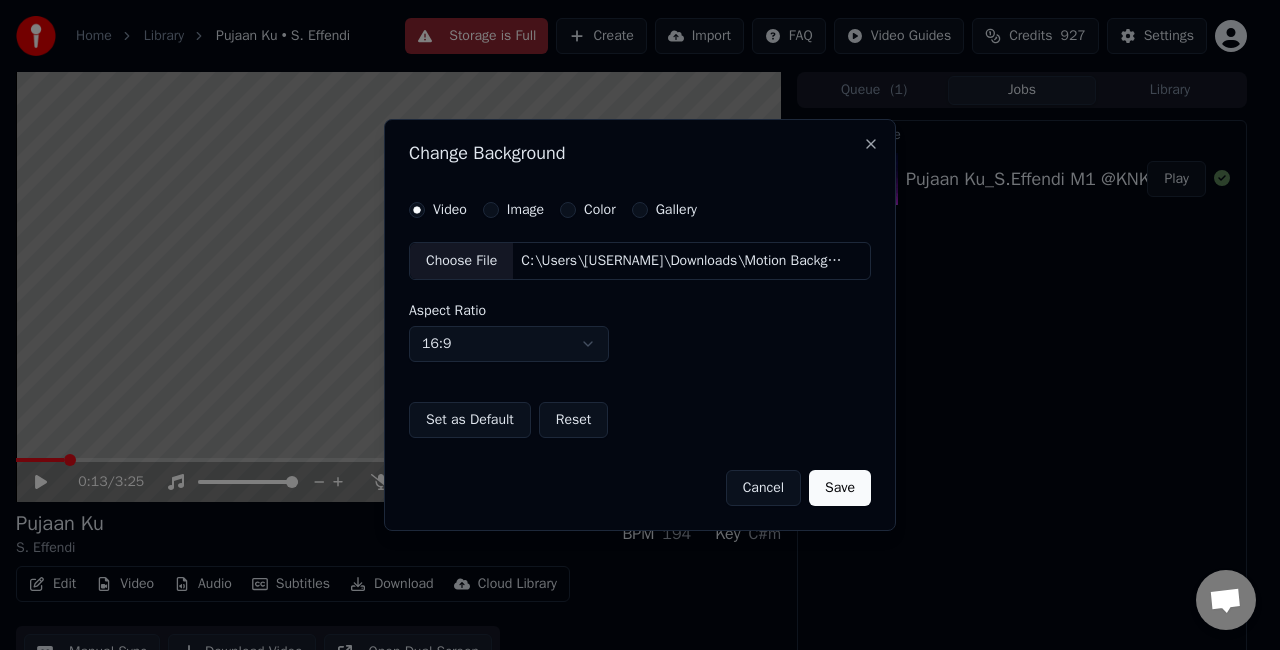 click on "Save" at bounding box center [840, 488] 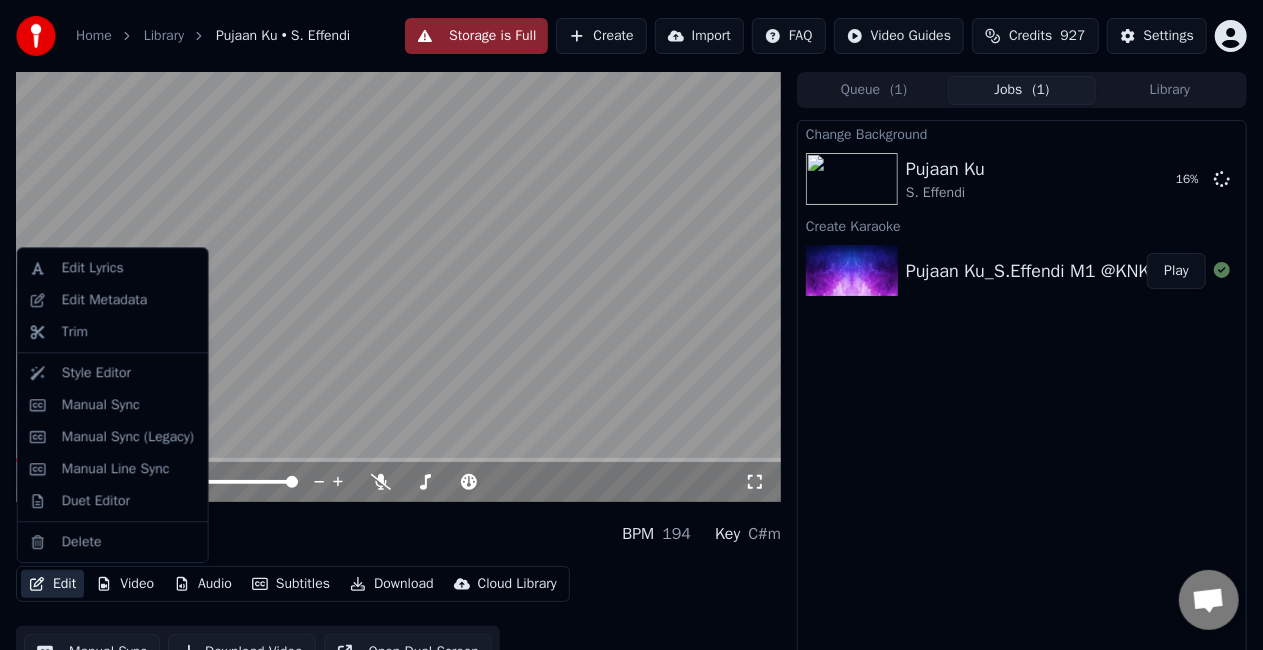 click on "Edit" at bounding box center (52, 584) 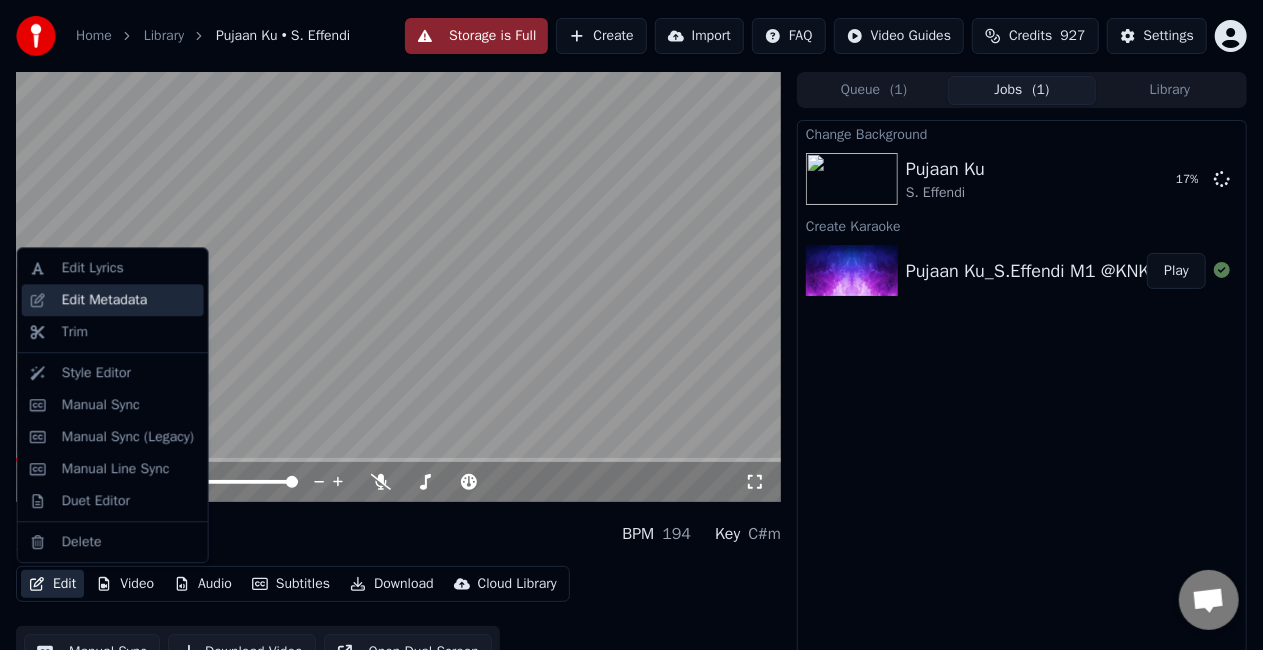 click on "Edit Metadata" at bounding box center [105, 300] 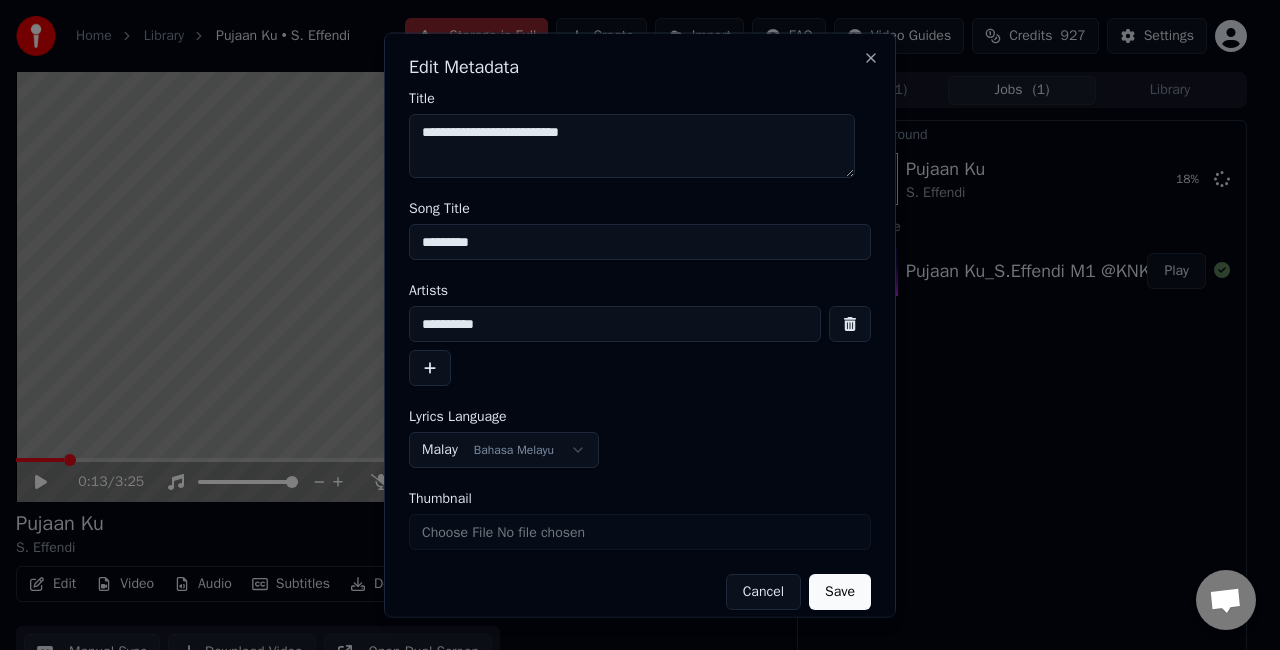 click on "*********" at bounding box center (640, 242) 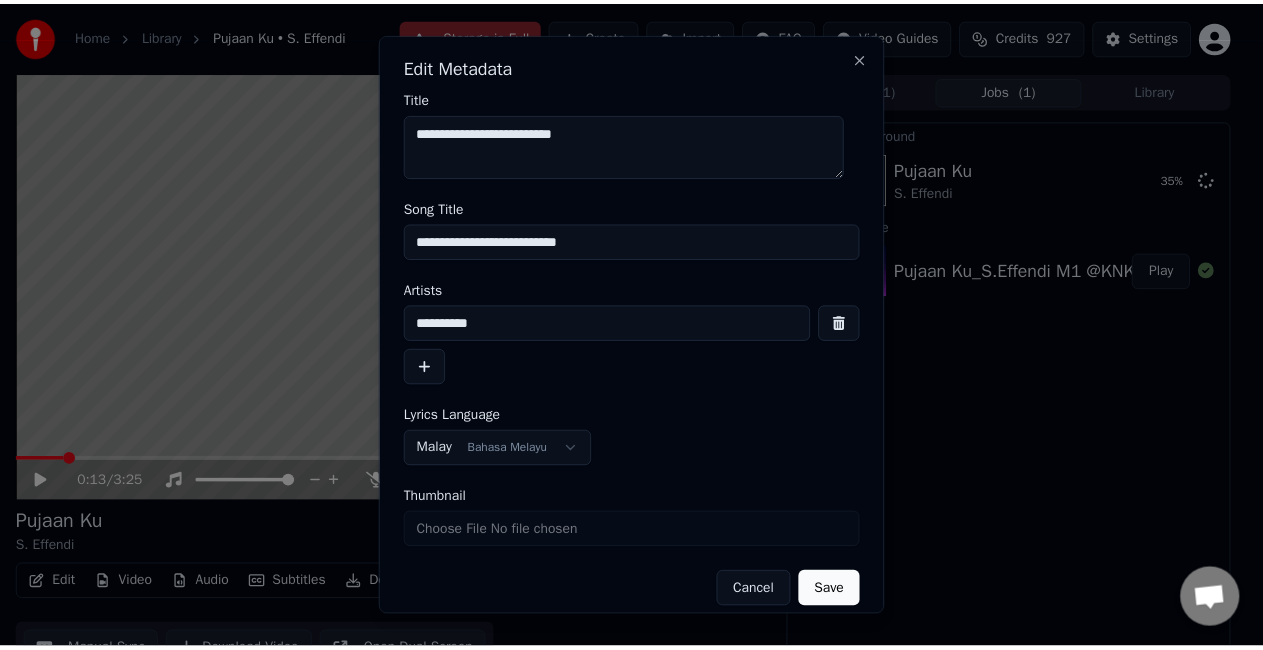 scroll, scrollTop: 16, scrollLeft: 0, axis: vertical 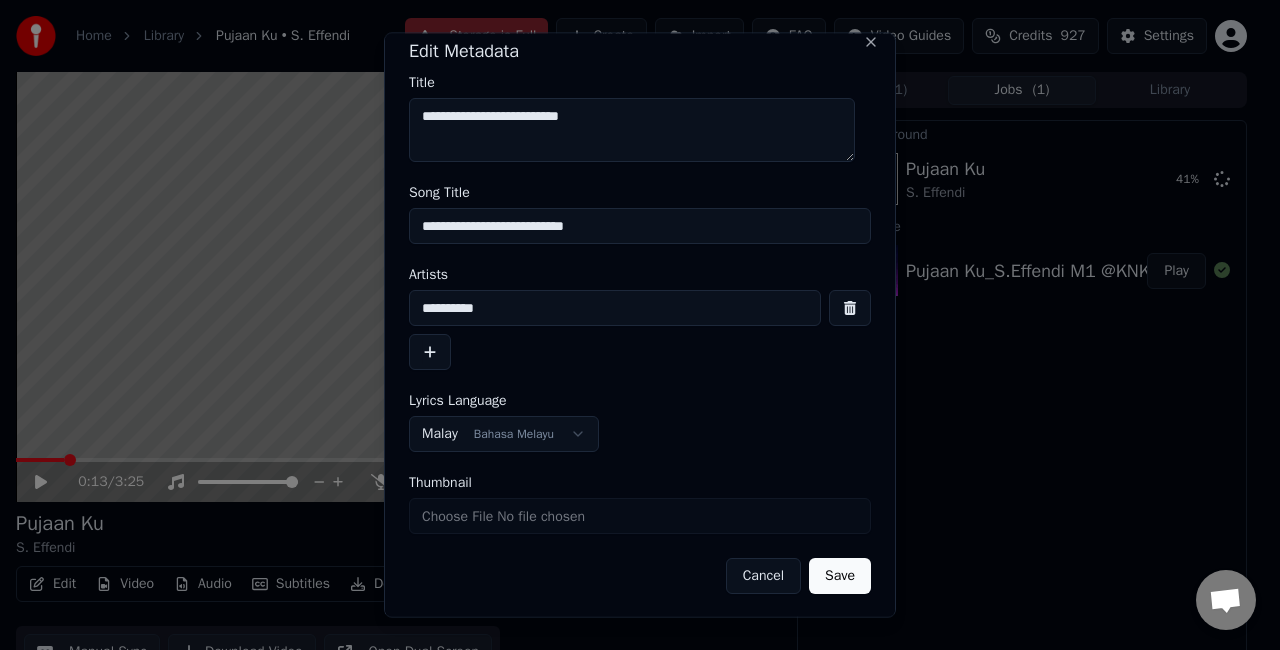 type on "**********" 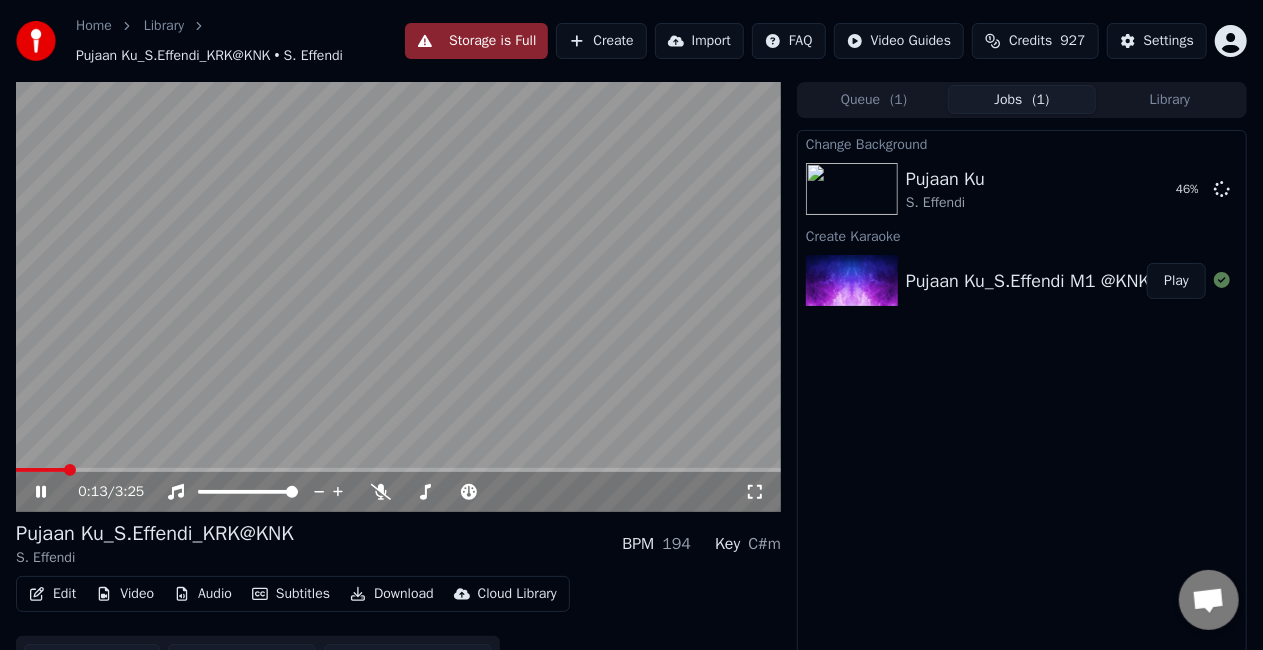 click at bounding box center [398, 297] 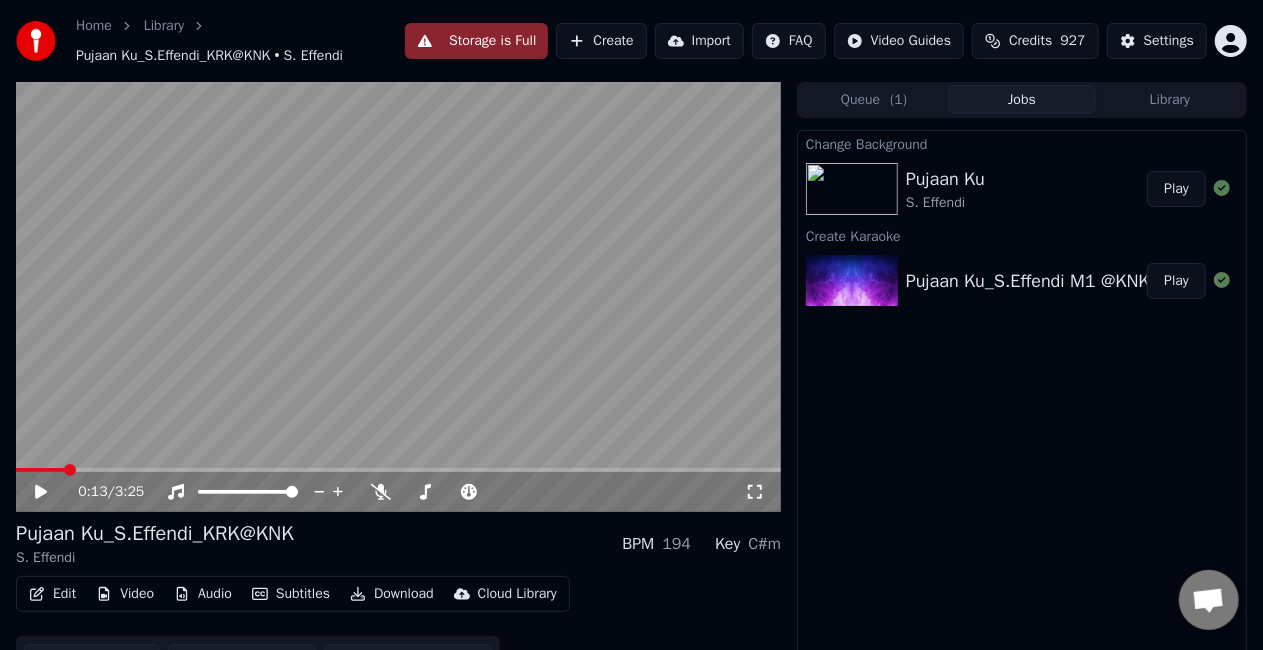 click on "Play" at bounding box center (1176, 189) 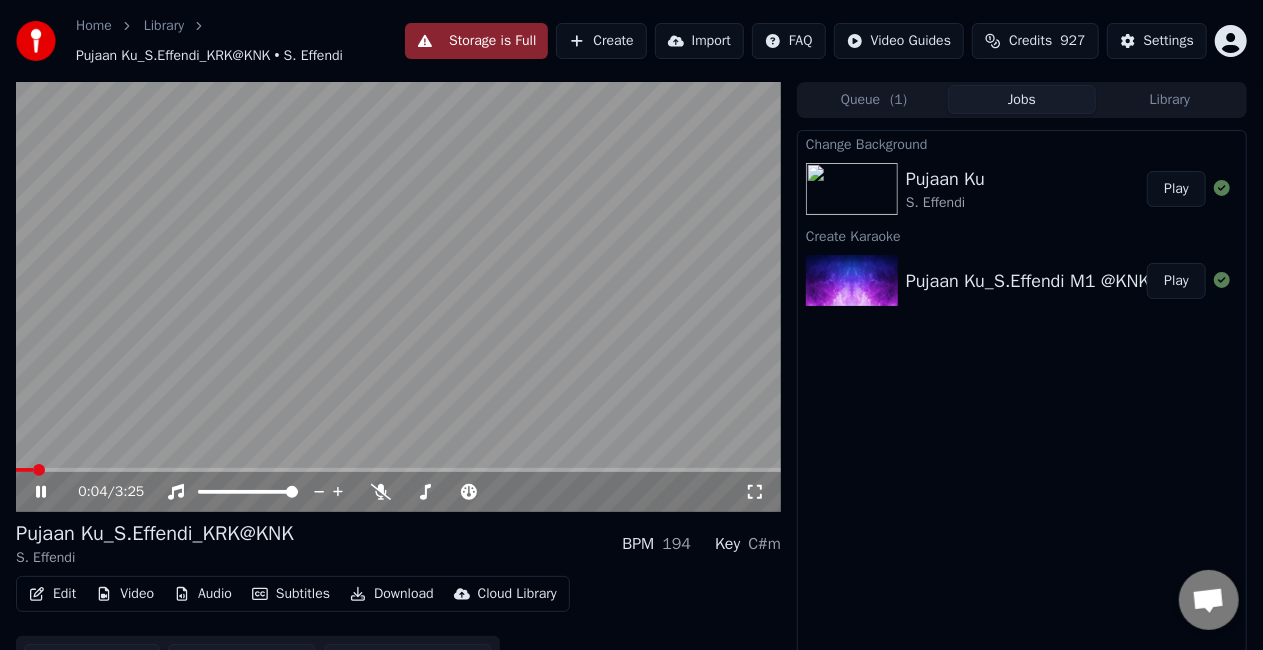type 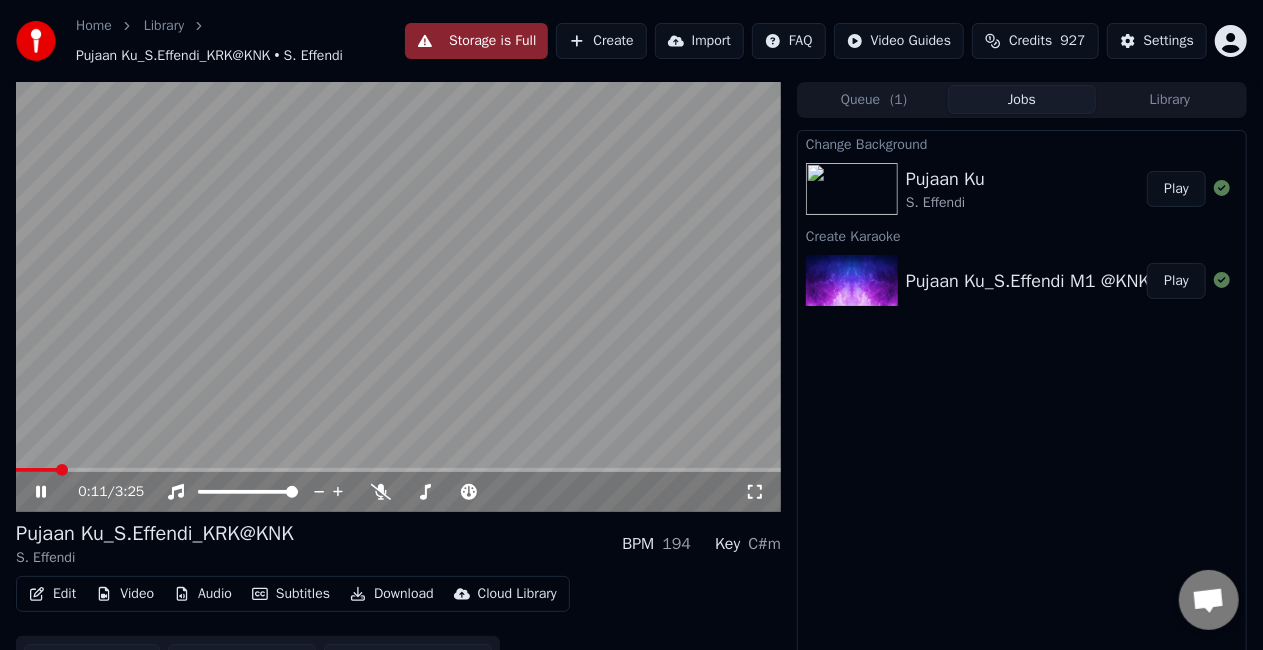 click 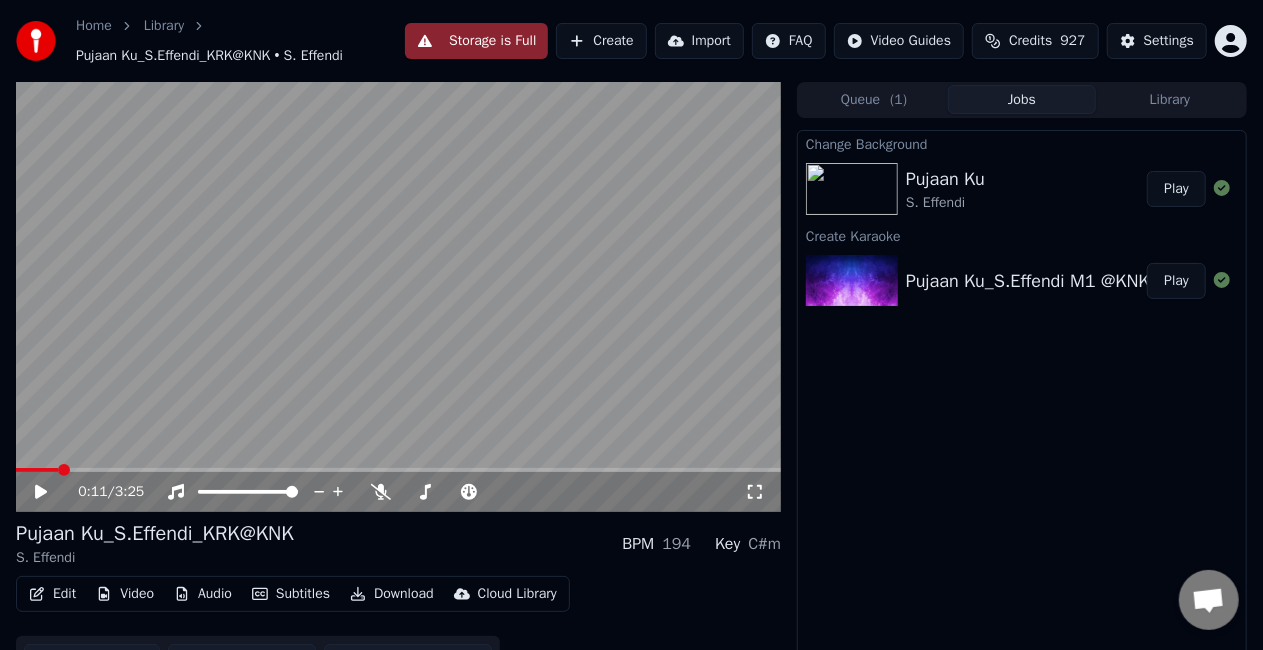 click on "Edit" at bounding box center [52, 594] 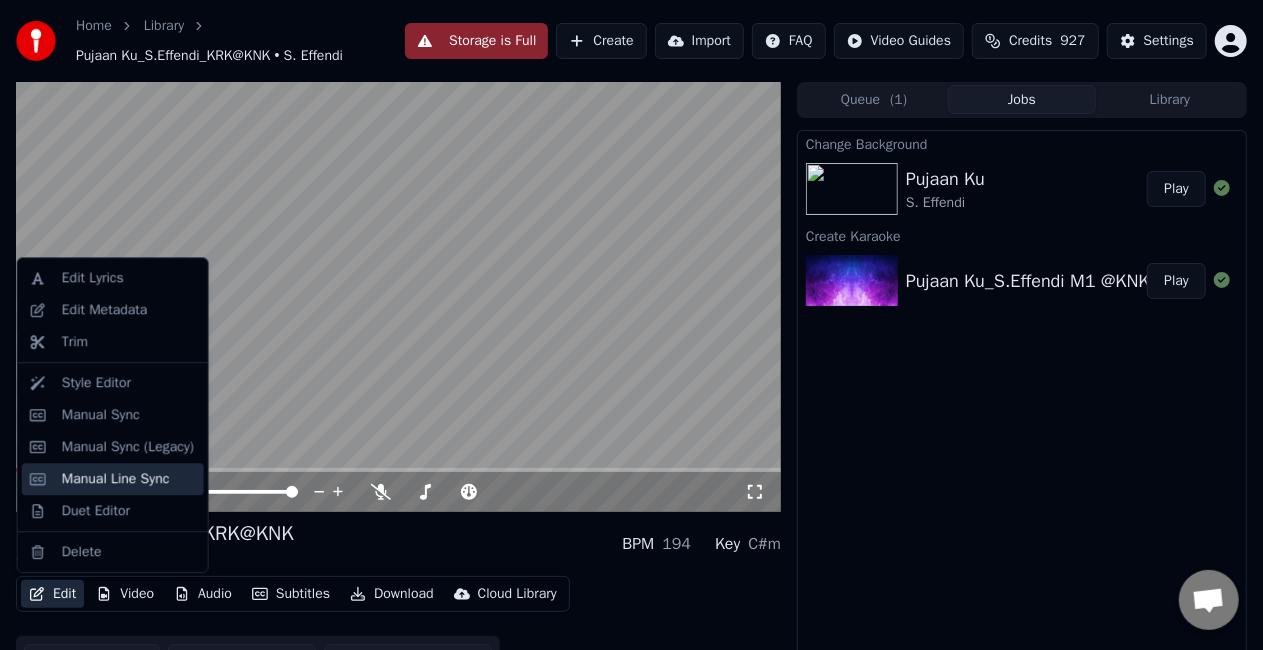 click on "Manual Line Sync" at bounding box center [116, 479] 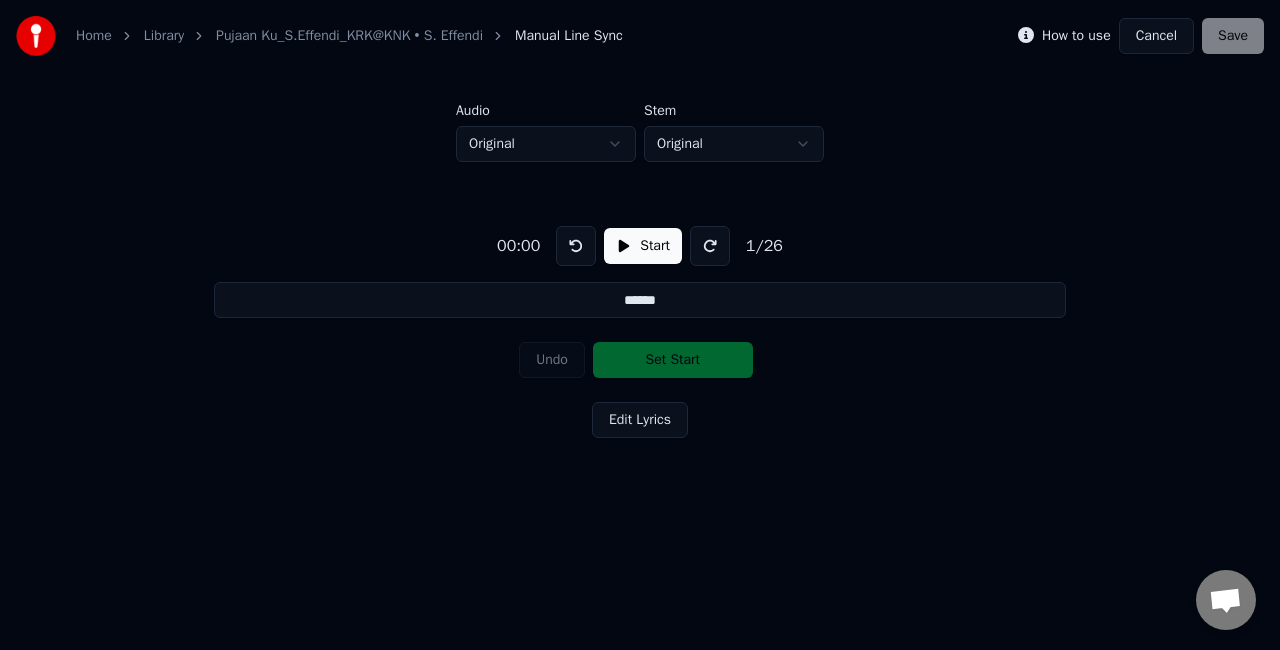 click on "Start" at bounding box center [643, 246] 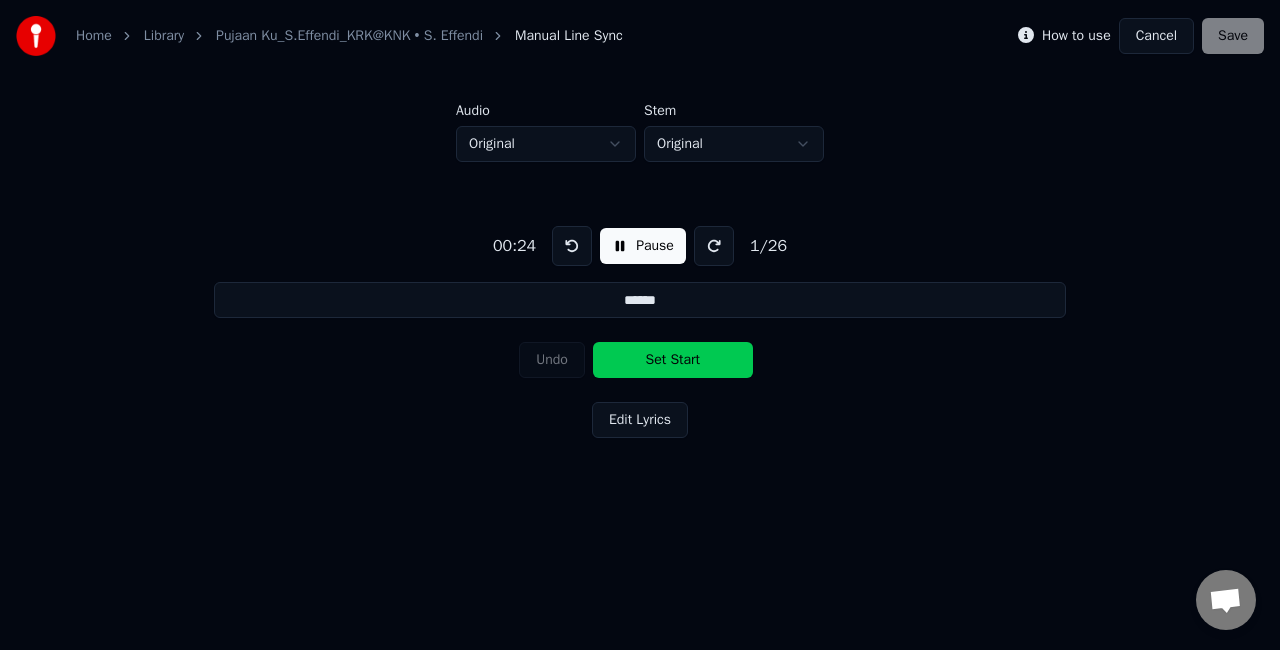 click on "Set Start" at bounding box center (673, 360) 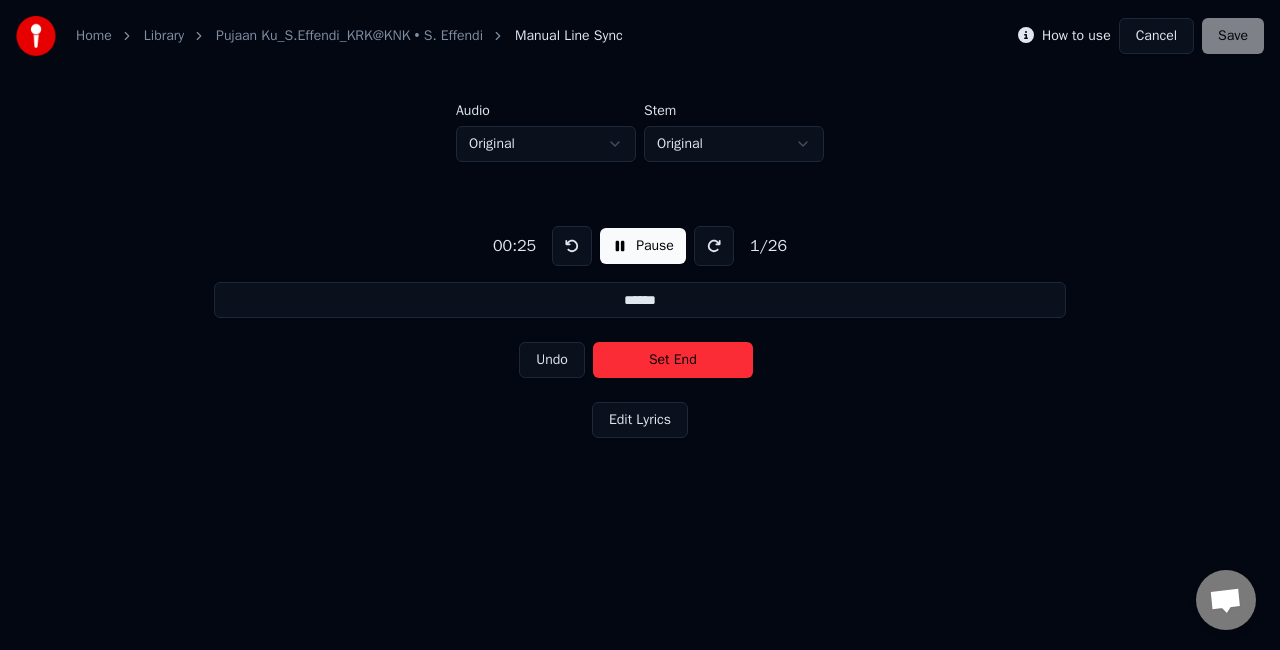 click on "Set End" at bounding box center (673, 360) 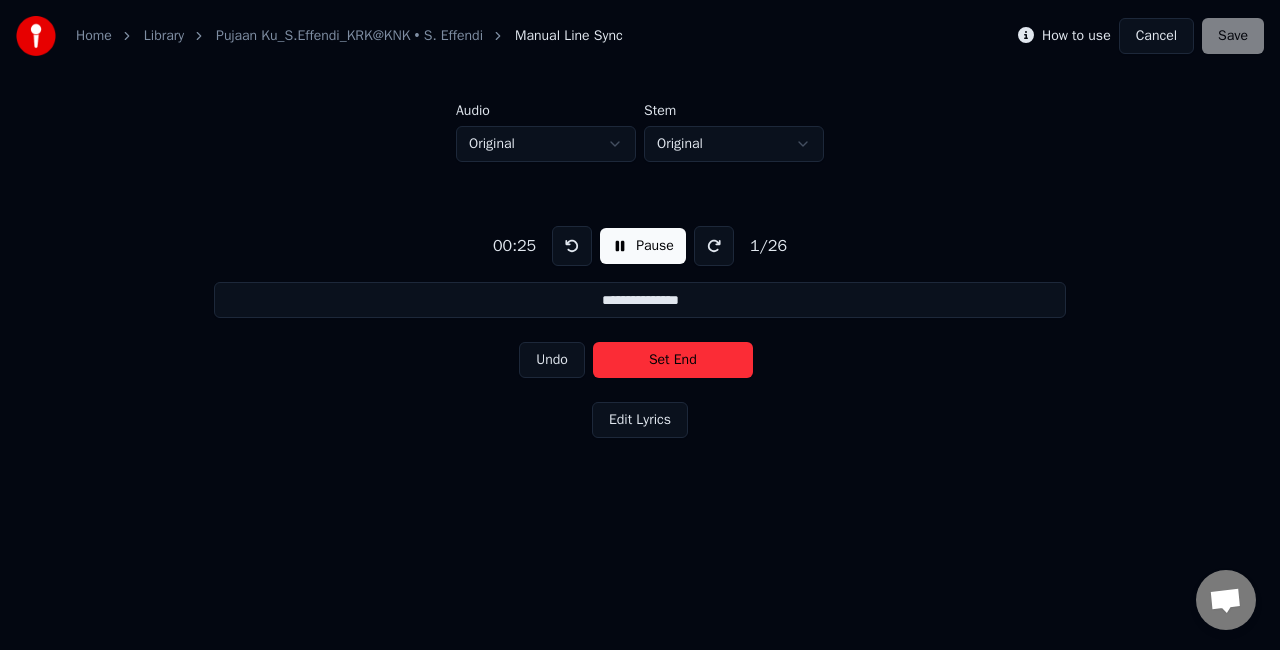 click on "Set End" at bounding box center [673, 360] 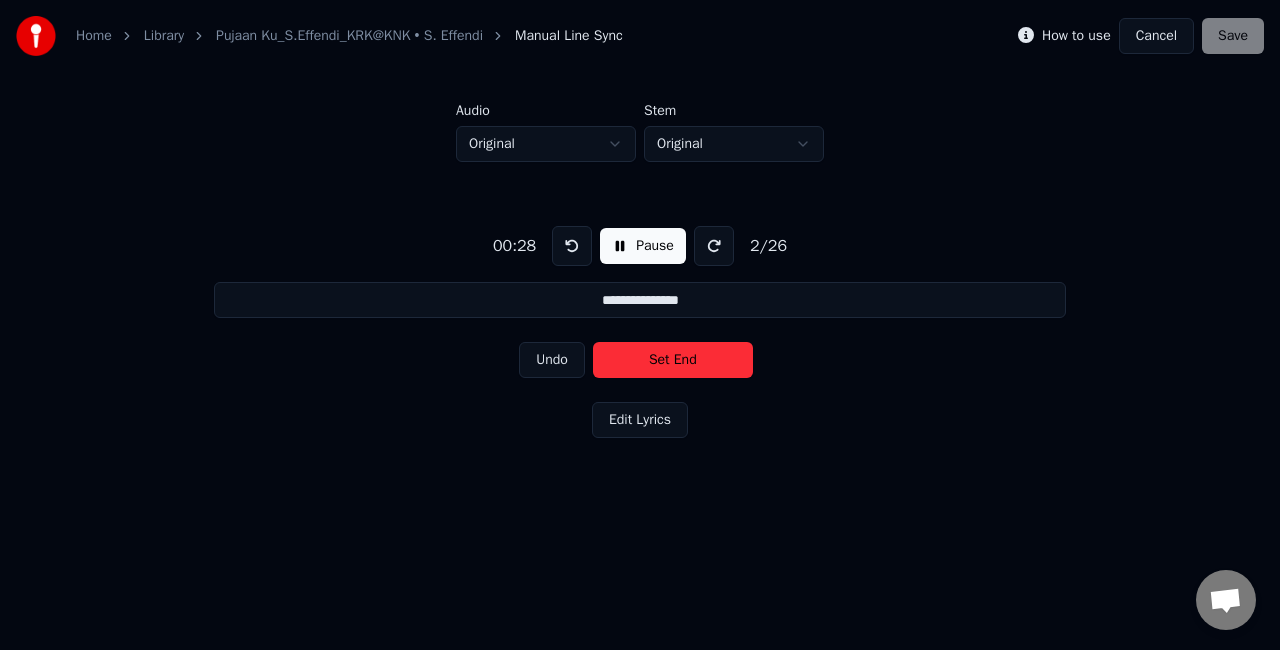 click on "Set End" at bounding box center (673, 360) 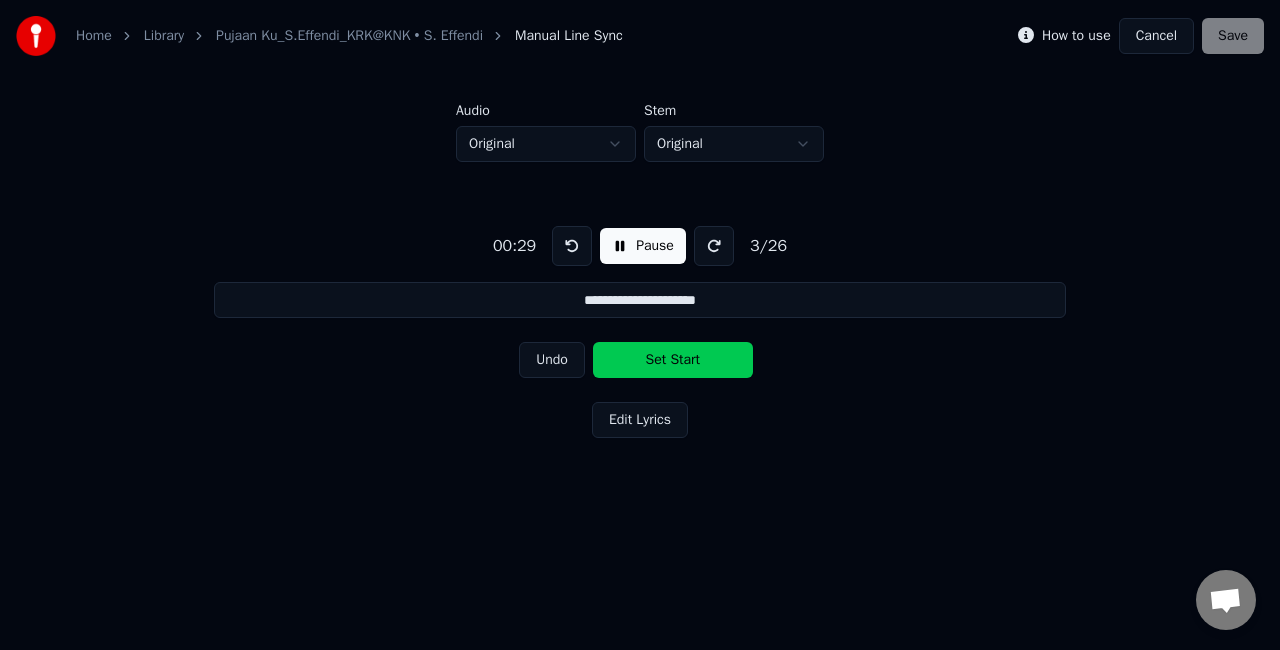 click on "Set Start" at bounding box center (673, 360) 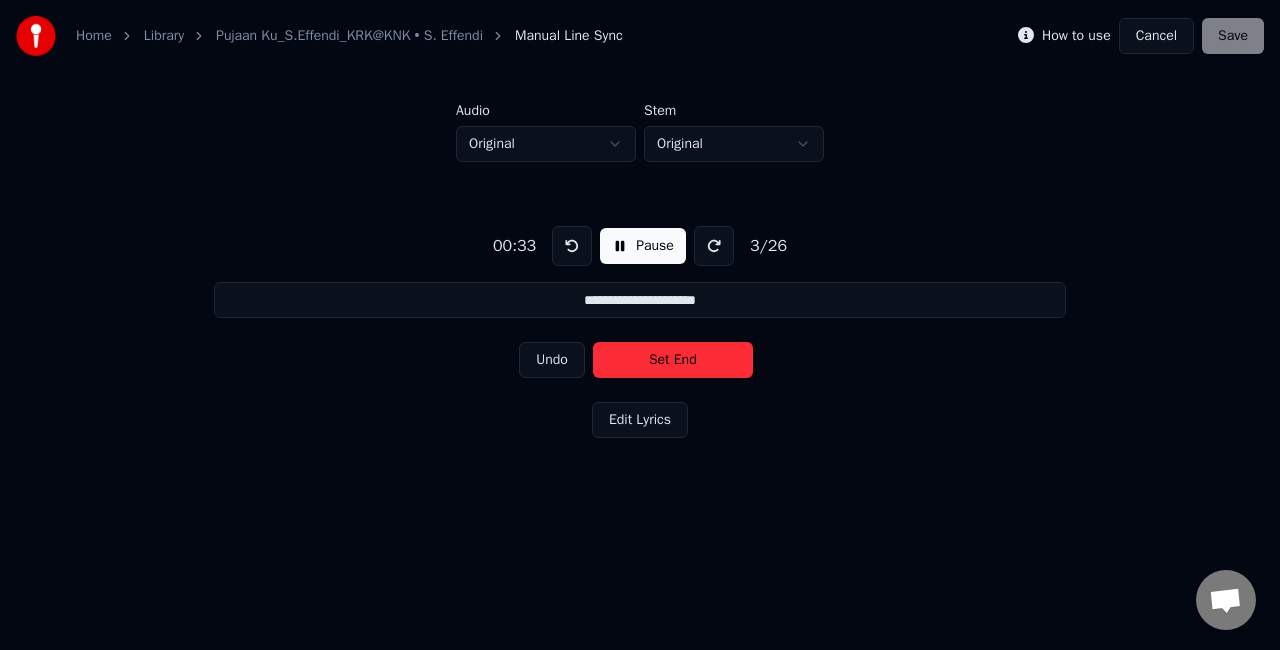 click on "Set End" at bounding box center (673, 360) 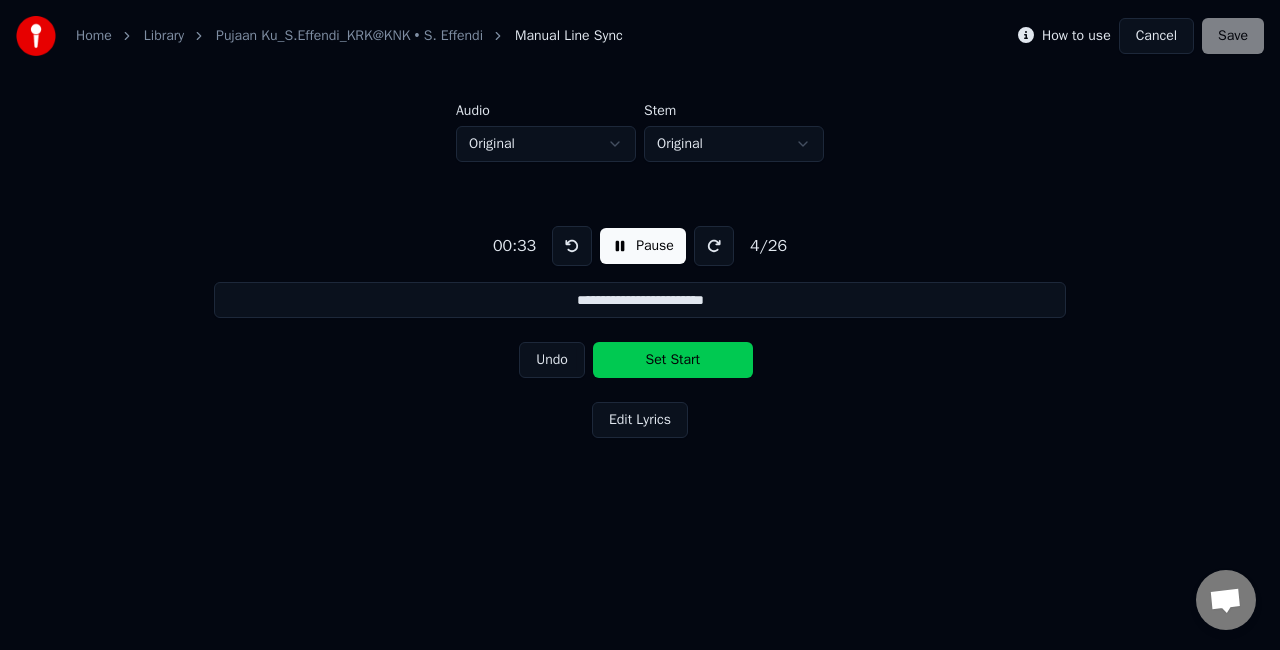 click on "Set Start" at bounding box center [673, 360] 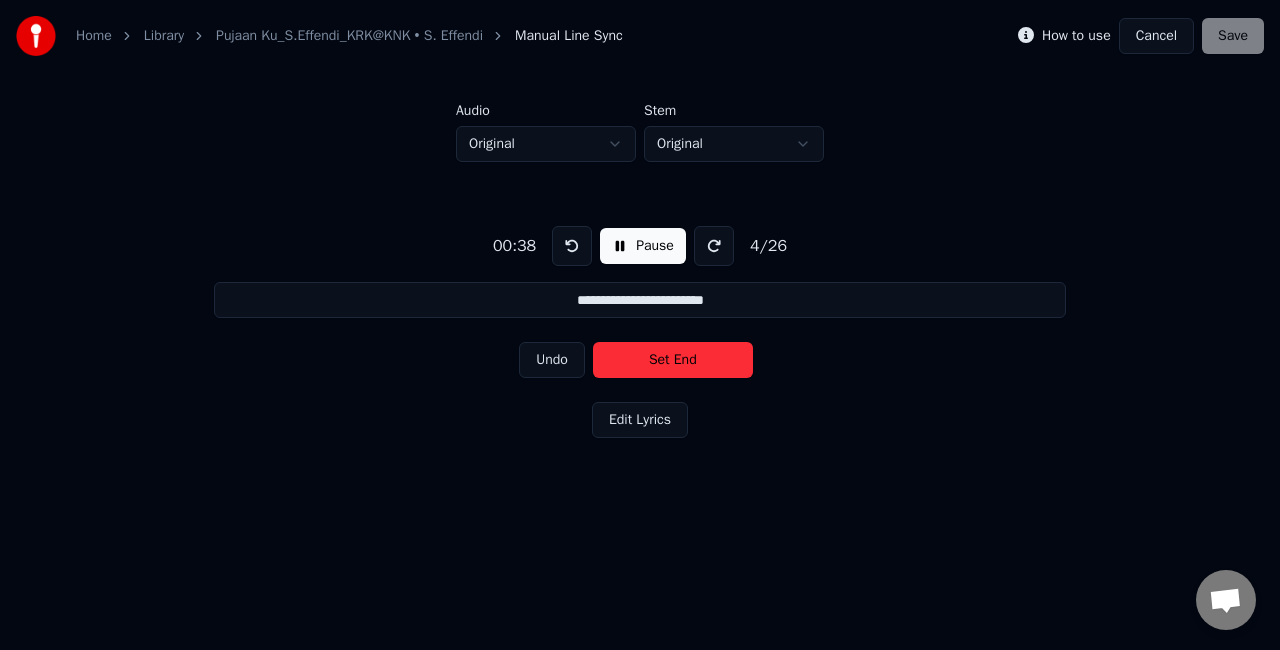 click on "Set End" at bounding box center (673, 360) 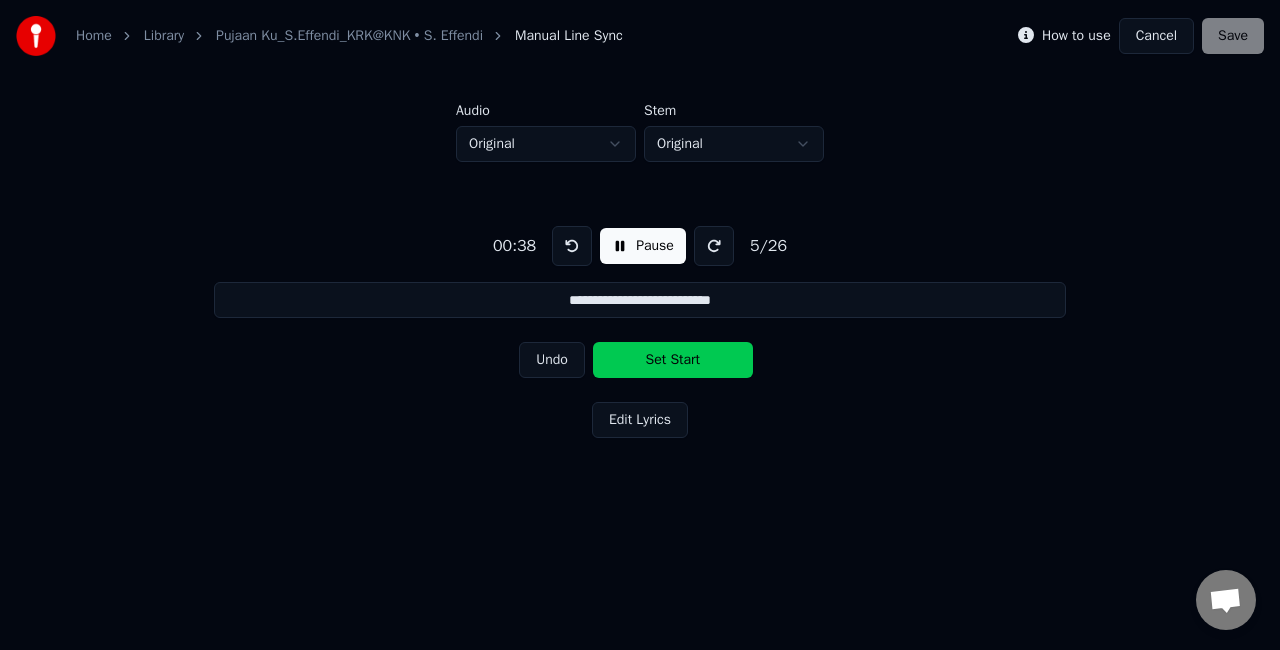click on "Set Start" at bounding box center (673, 360) 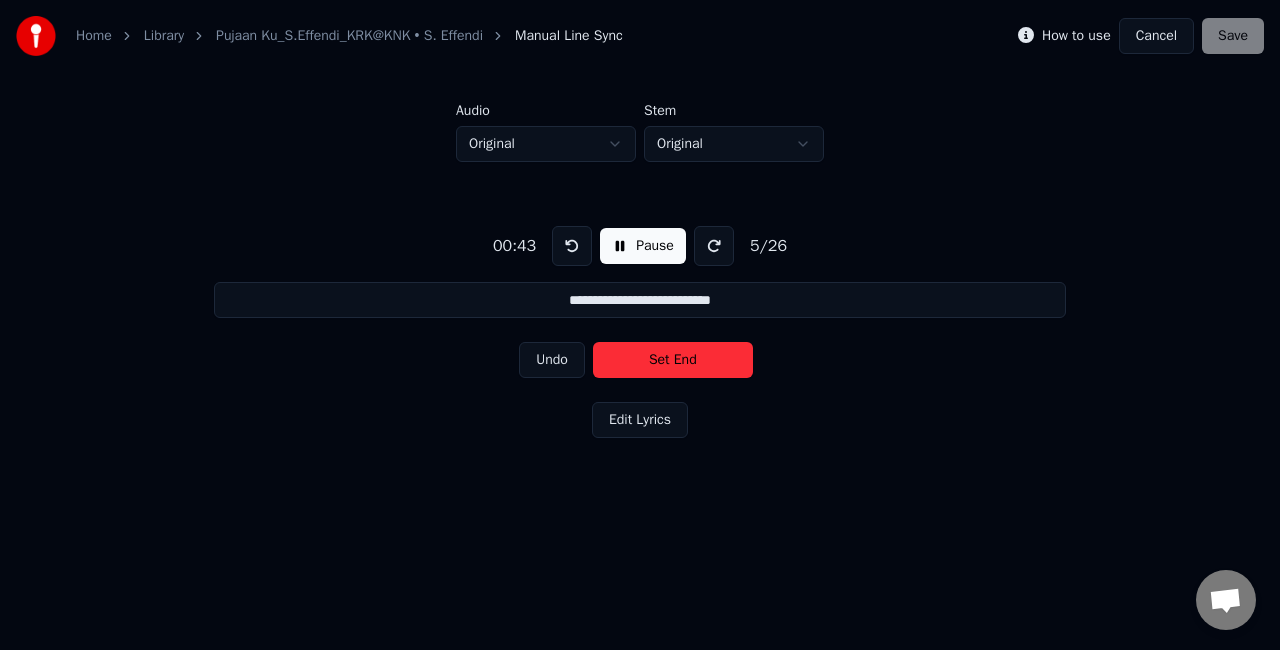 click on "Set End" at bounding box center (673, 360) 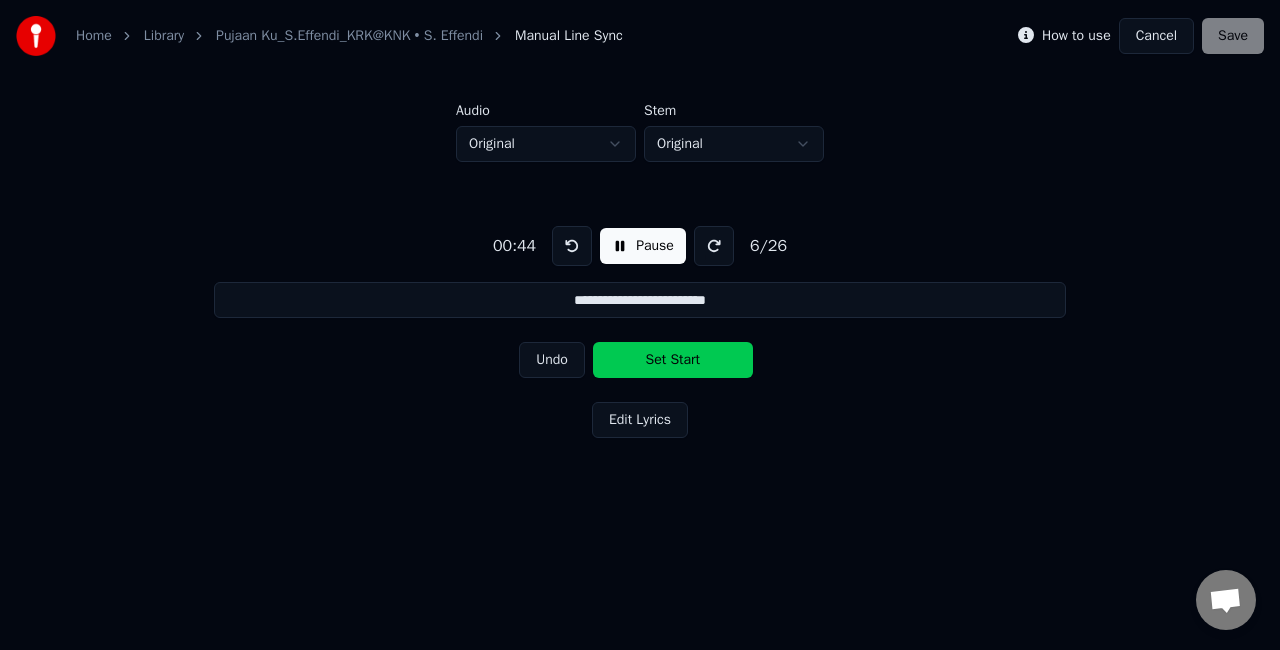 click on "Set Start" at bounding box center [673, 360] 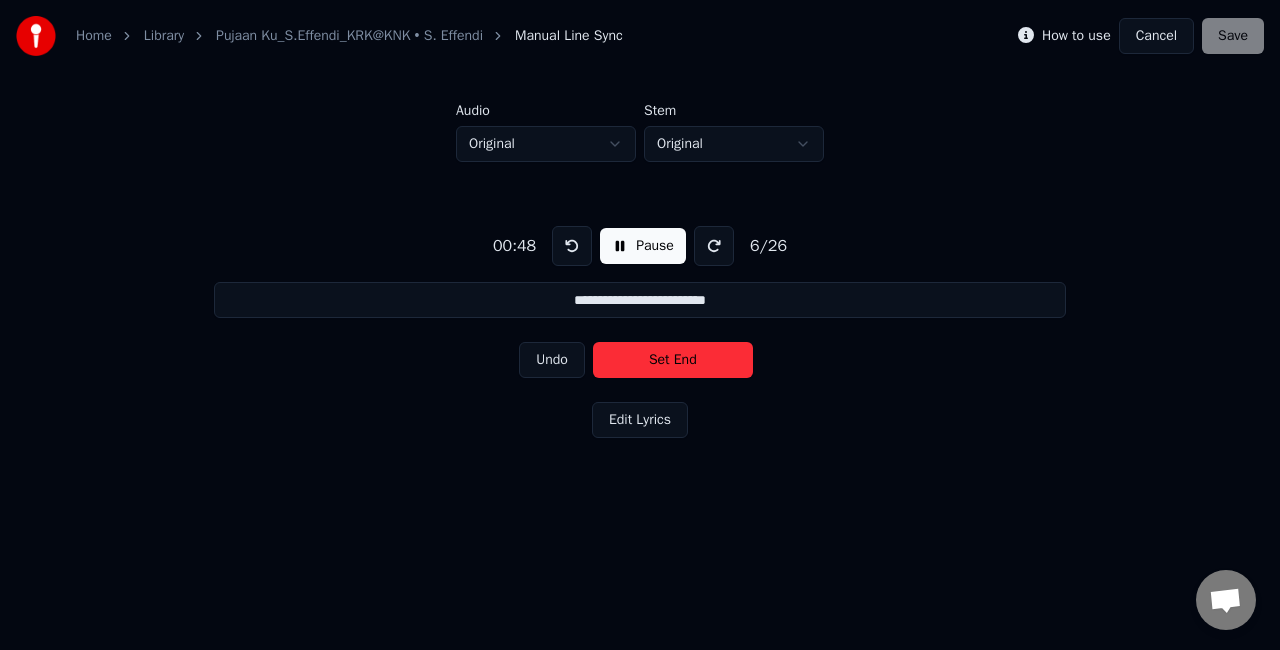 click on "Set End" at bounding box center [673, 360] 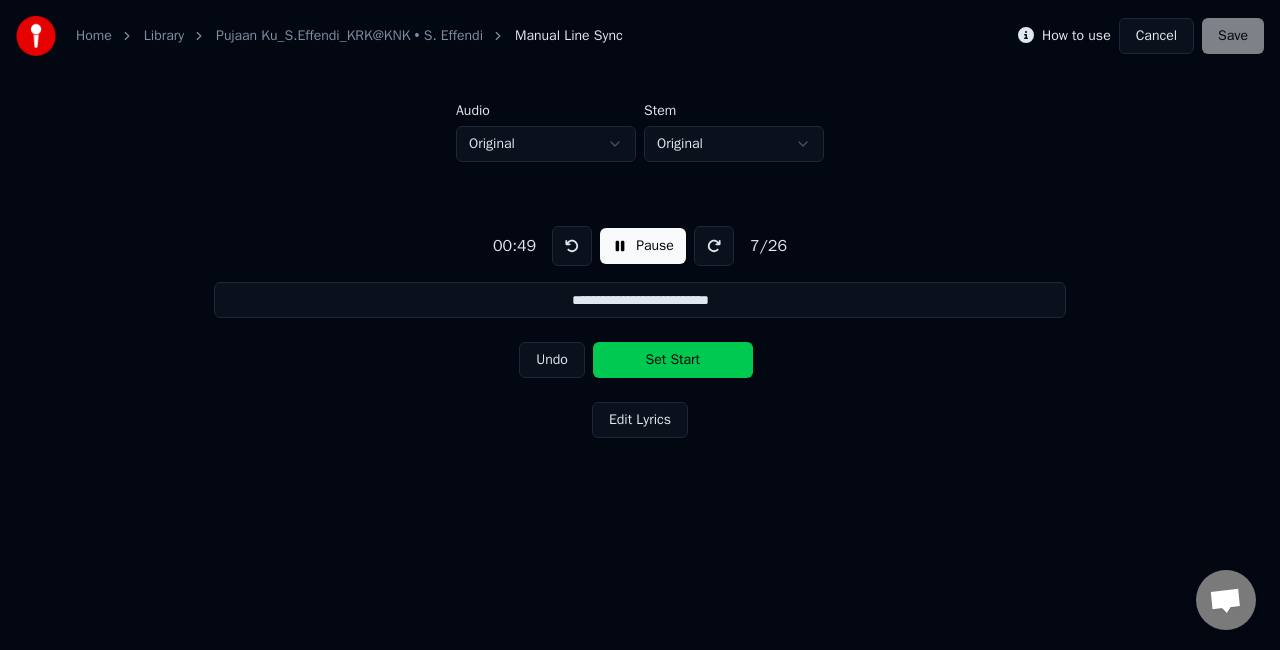 click on "Set Start" at bounding box center (673, 360) 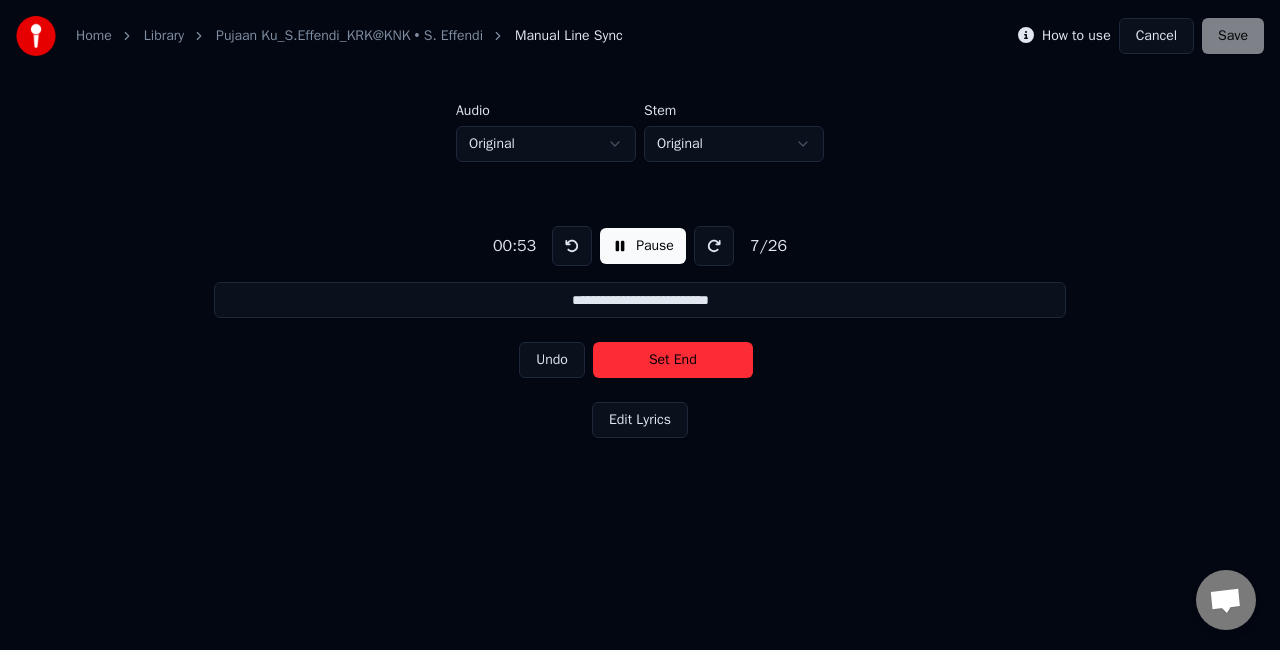 click on "Set End" at bounding box center (673, 360) 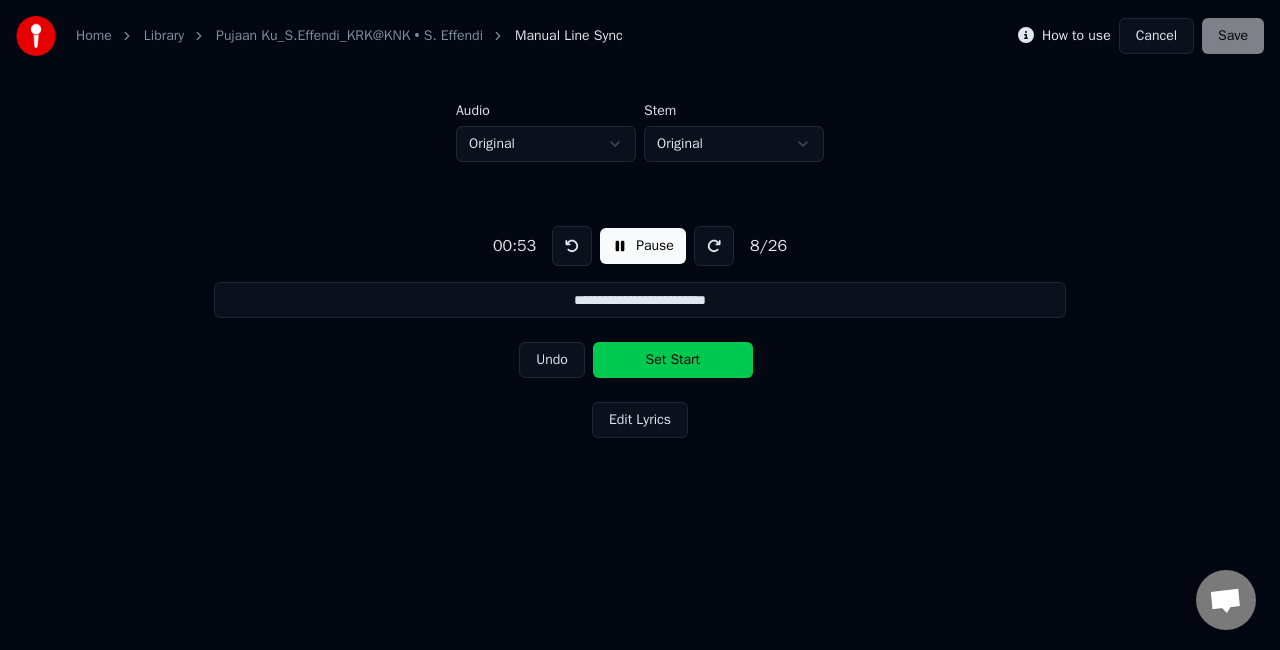 click on "Set Start" at bounding box center (673, 360) 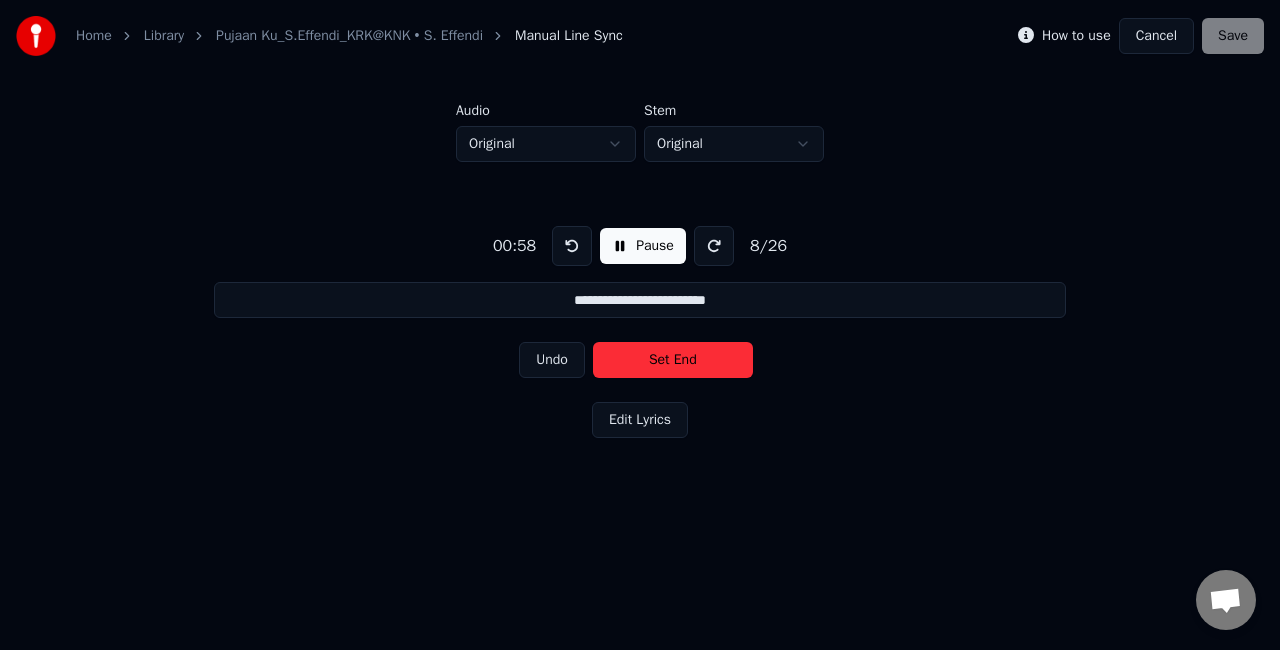 click on "Set End" at bounding box center (673, 360) 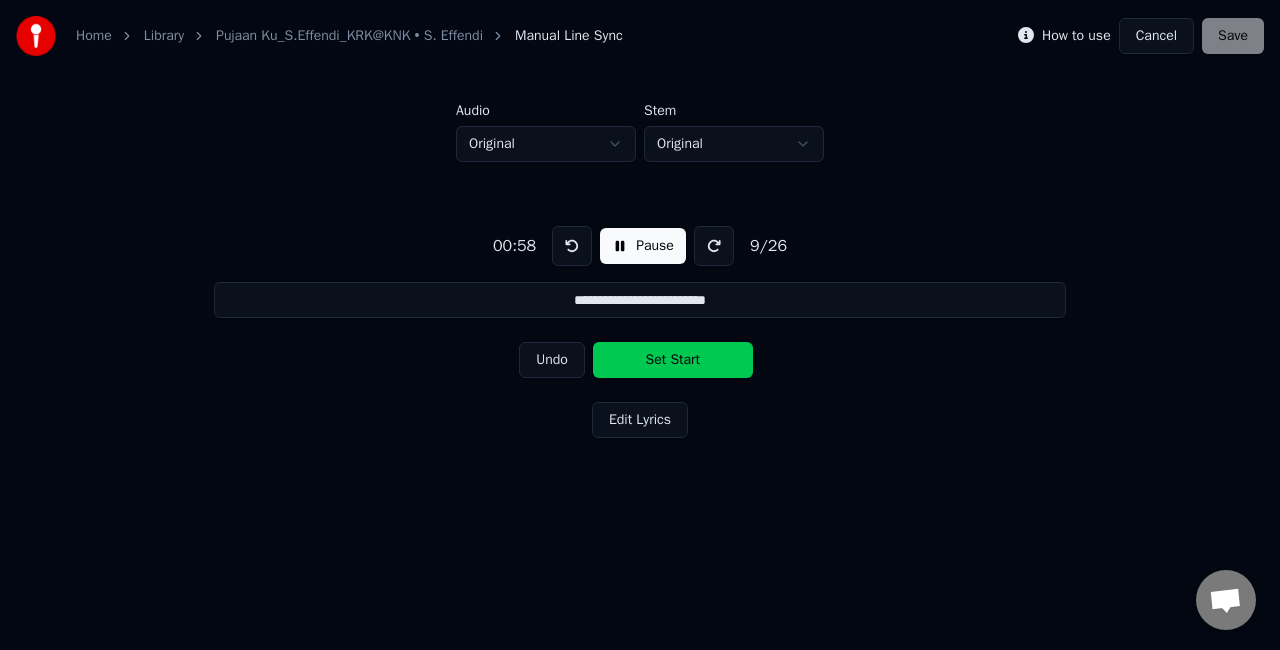click on "Set Start" at bounding box center [673, 360] 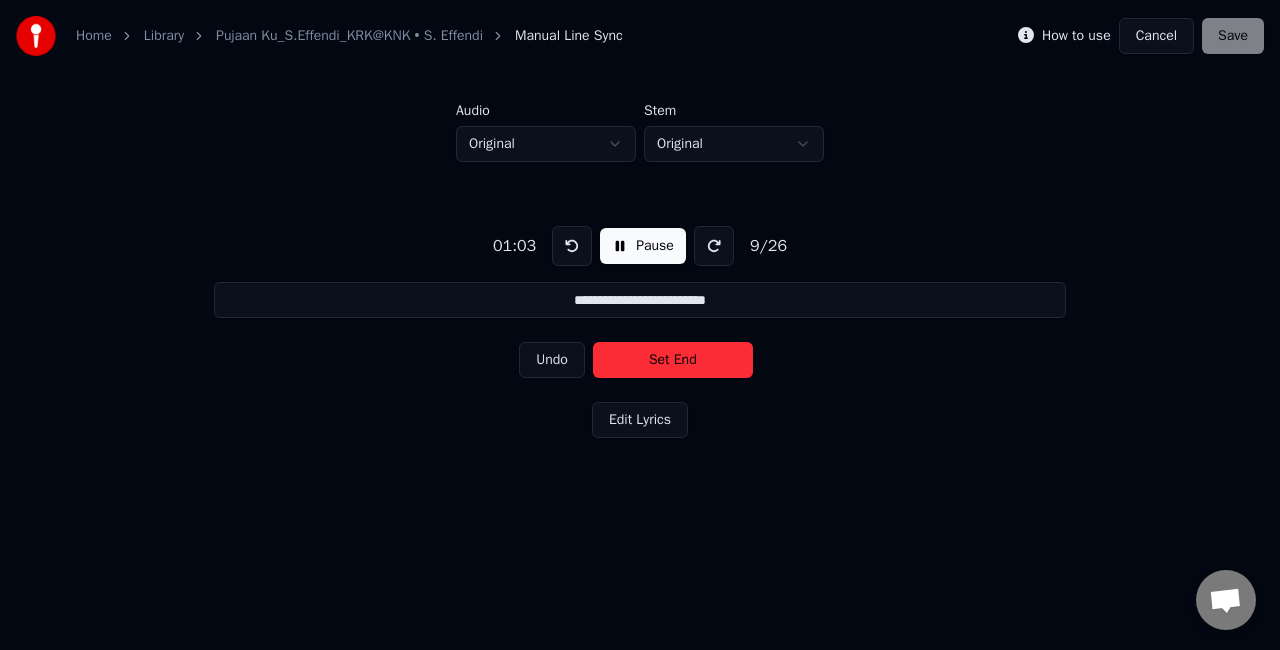 click on "Set End" at bounding box center (673, 360) 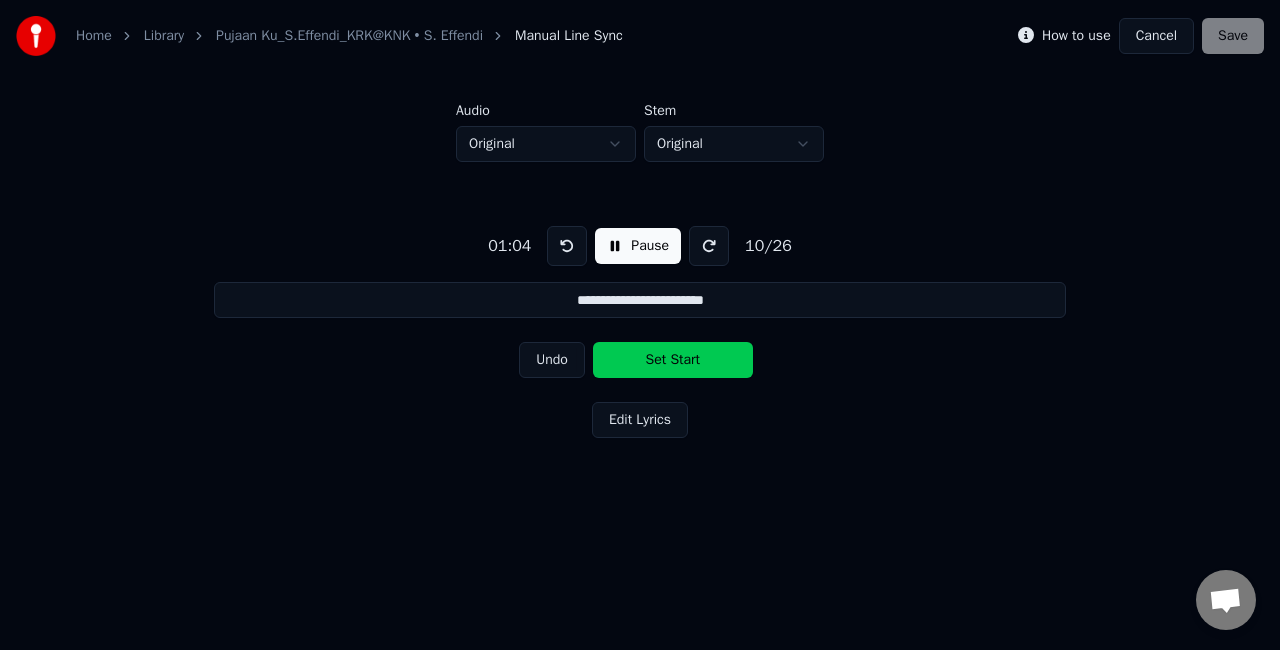 click on "Set Start" at bounding box center (673, 360) 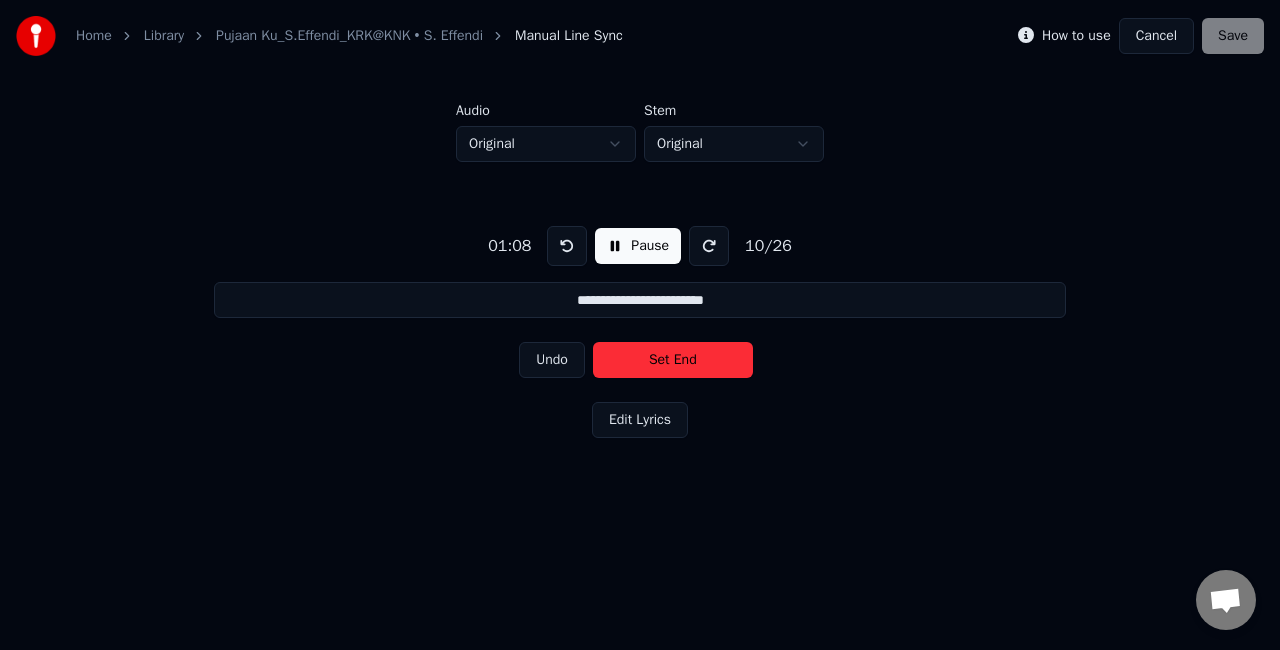click on "Set End" at bounding box center (673, 360) 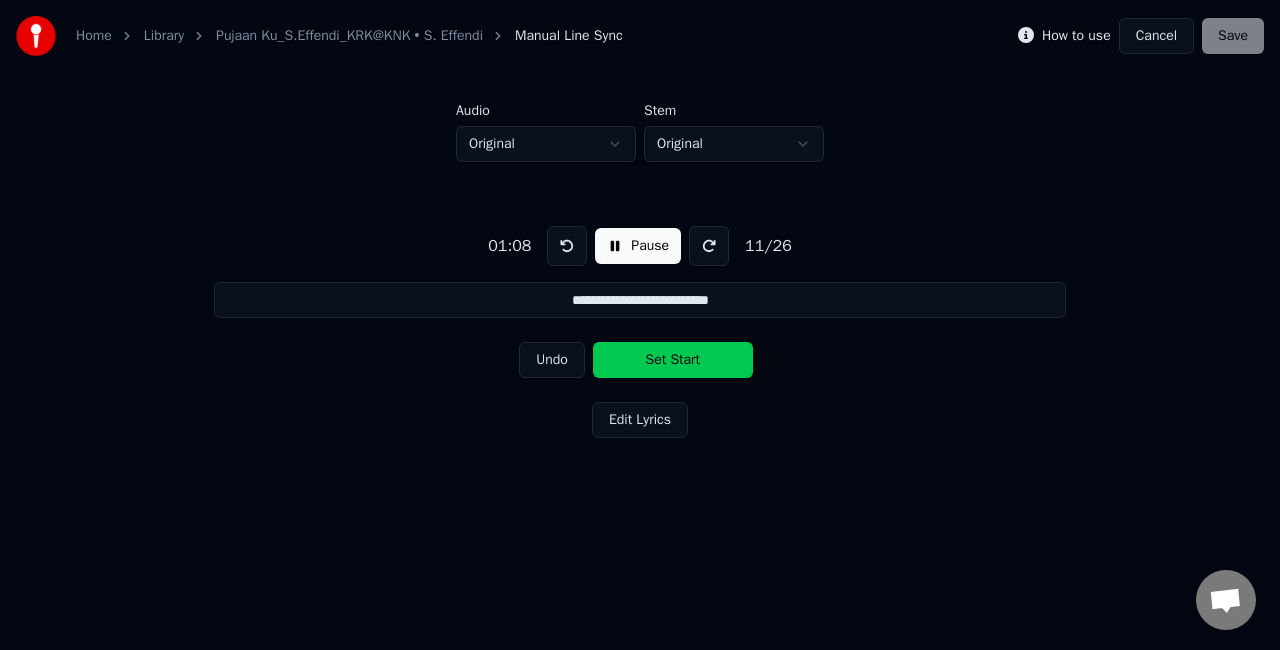 click on "Set Start" at bounding box center (673, 360) 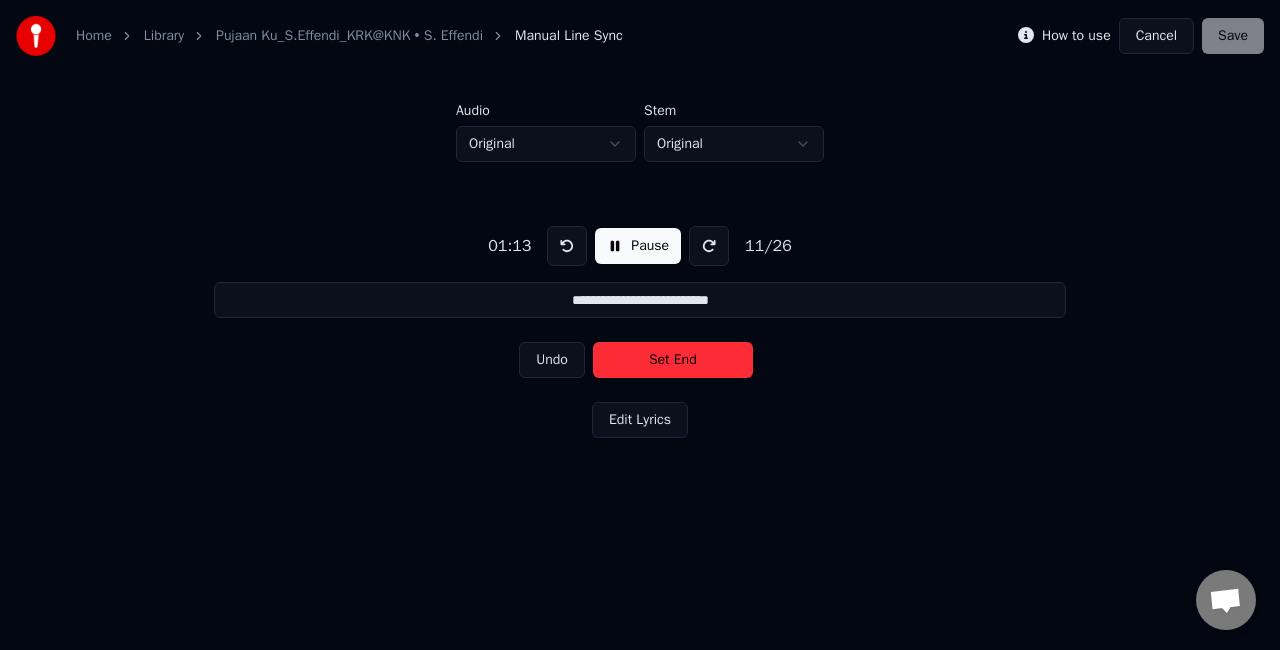 click on "Set End" at bounding box center [673, 360] 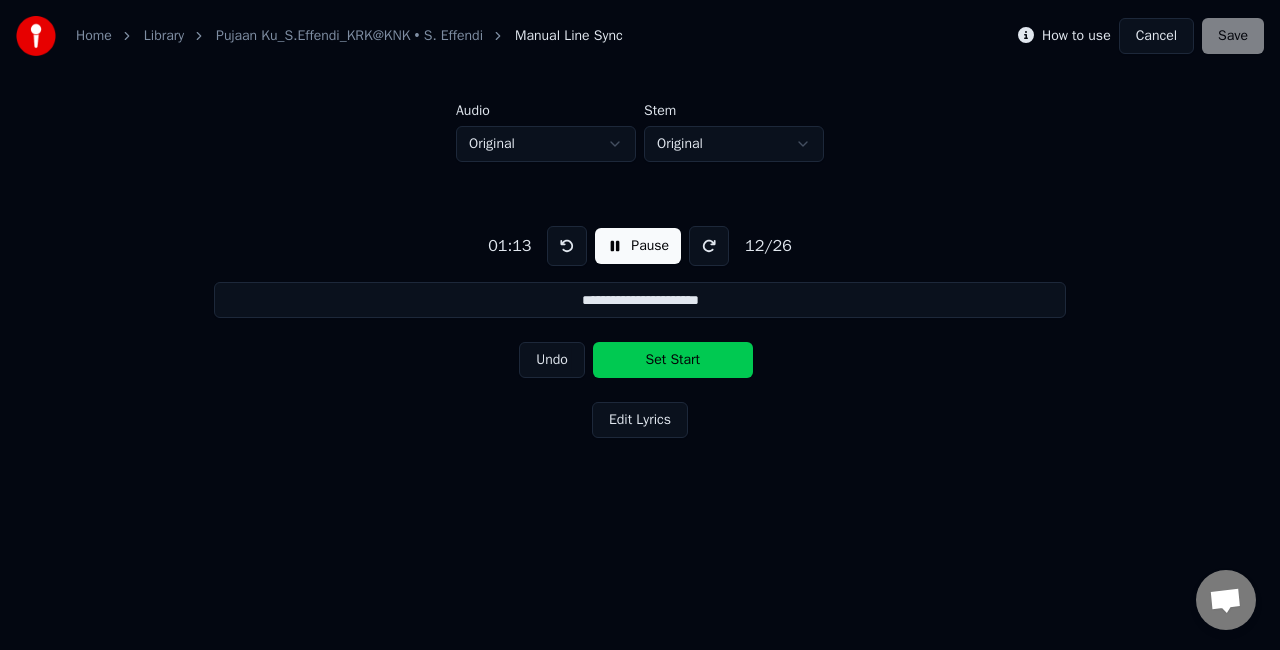 click on "Set Start" at bounding box center [673, 360] 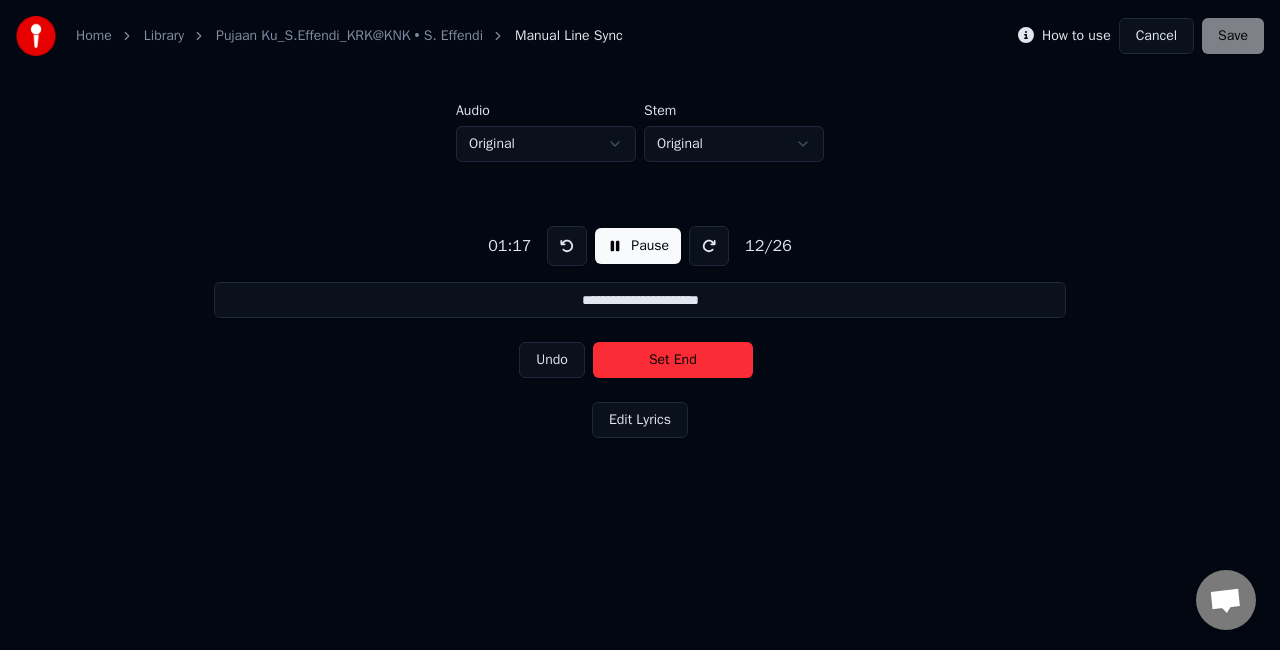 click on "Set End" at bounding box center (673, 360) 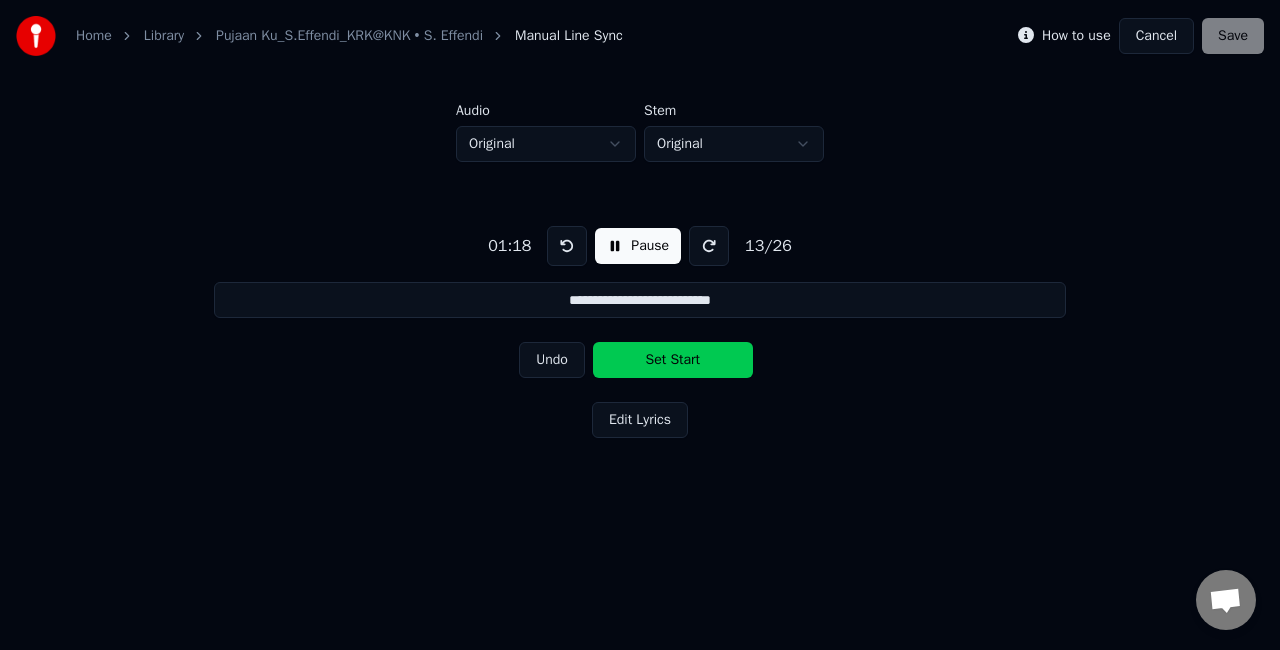 click on "Set Start" at bounding box center (673, 360) 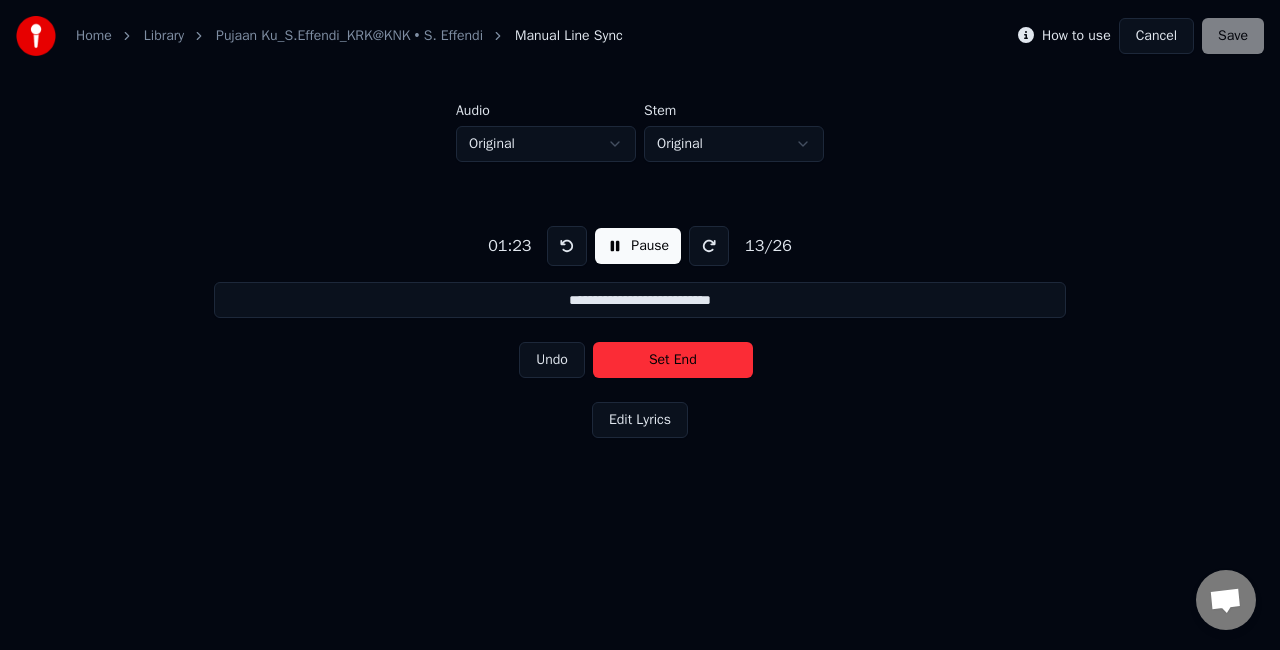 click on "Set End" at bounding box center [673, 360] 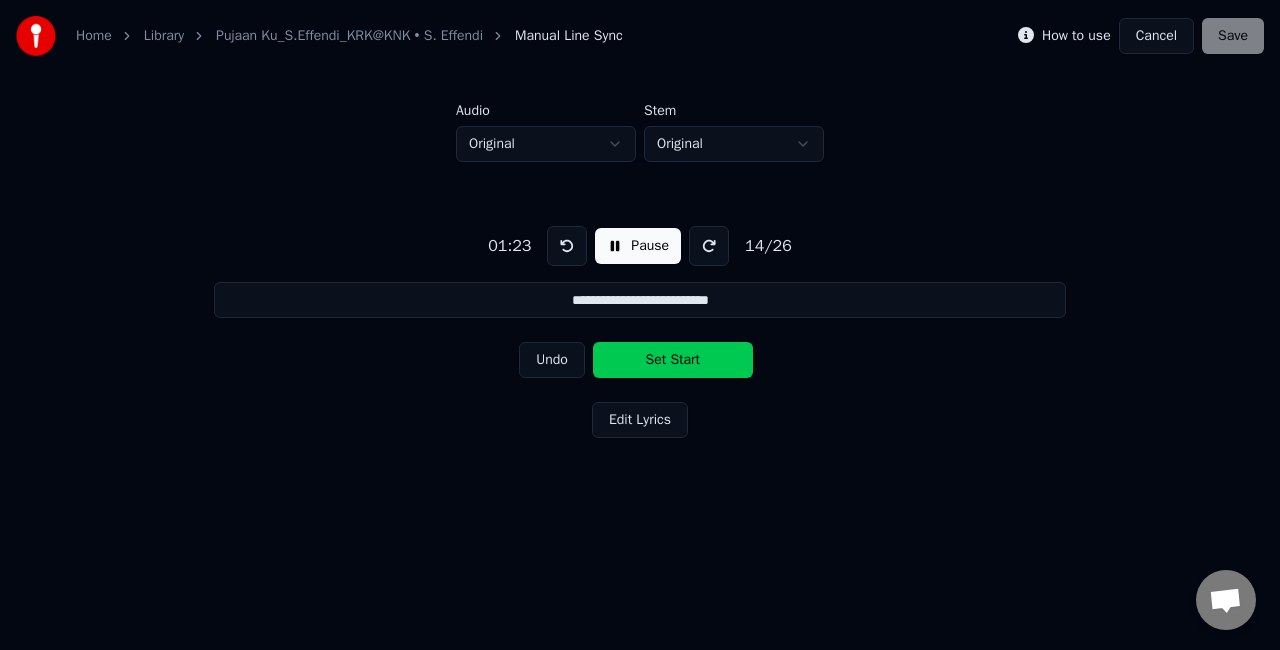 click on "Set Start" at bounding box center [673, 360] 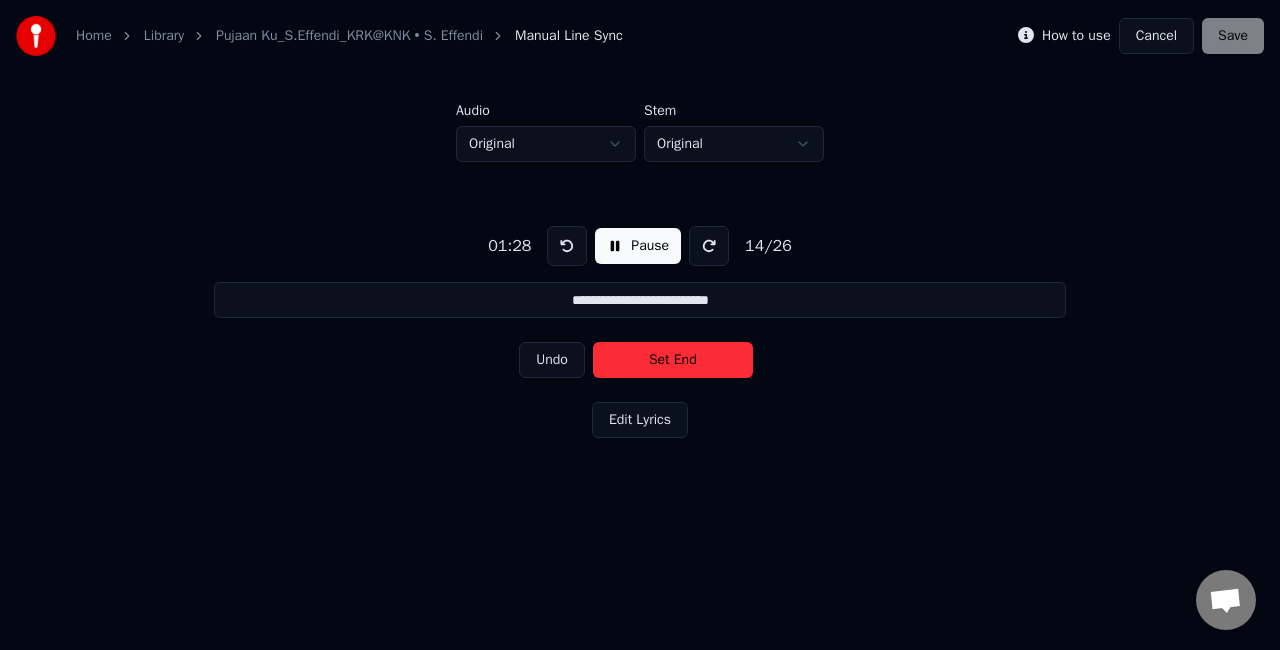 click on "Set End" at bounding box center (673, 360) 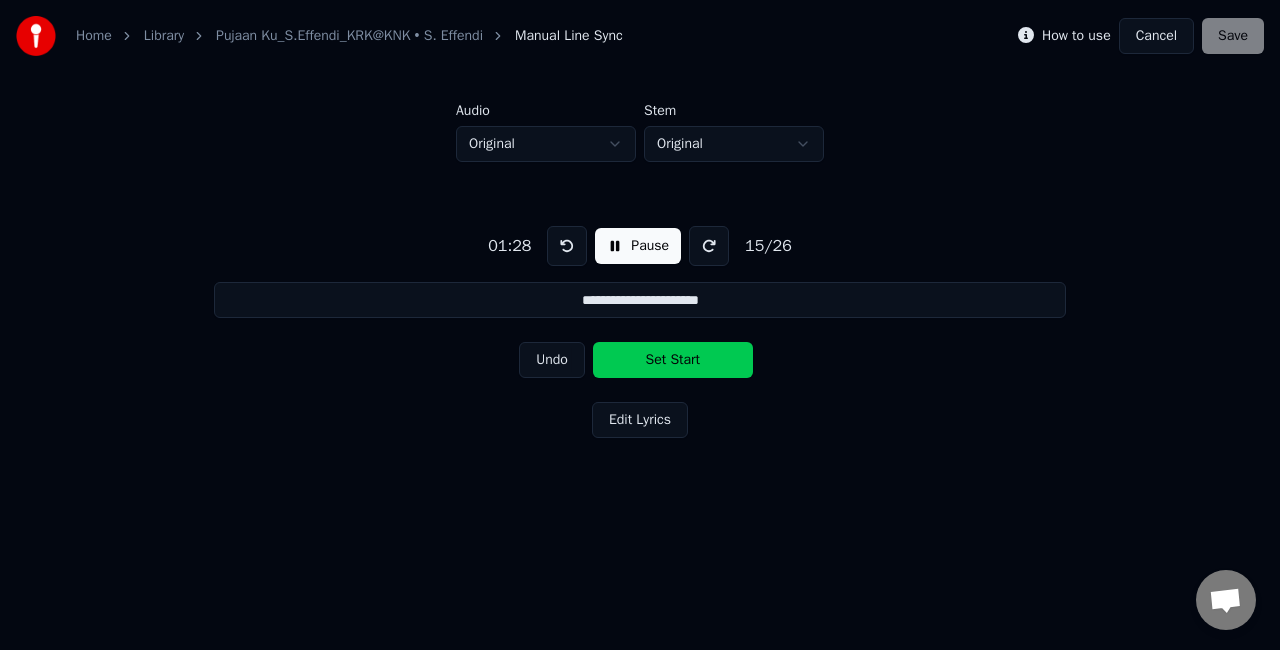 click on "Set Start" at bounding box center [673, 360] 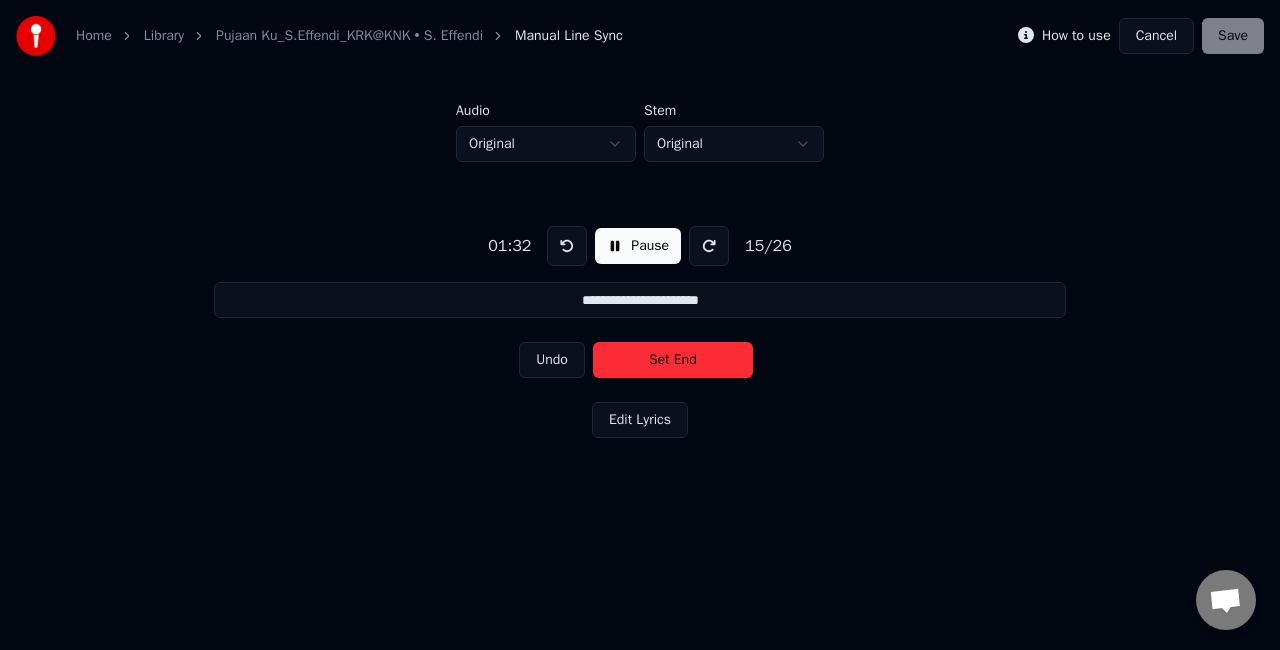 click on "Set End" at bounding box center (673, 360) 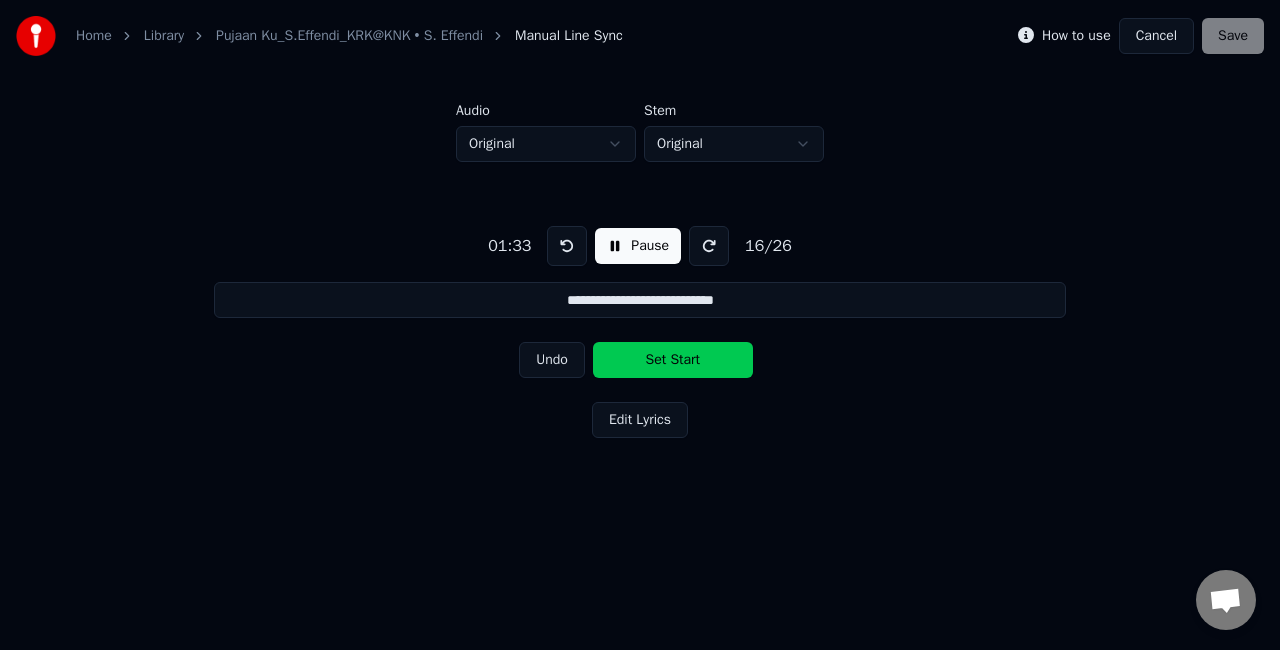 click on "Set Start" at bounding box center (673, 360) 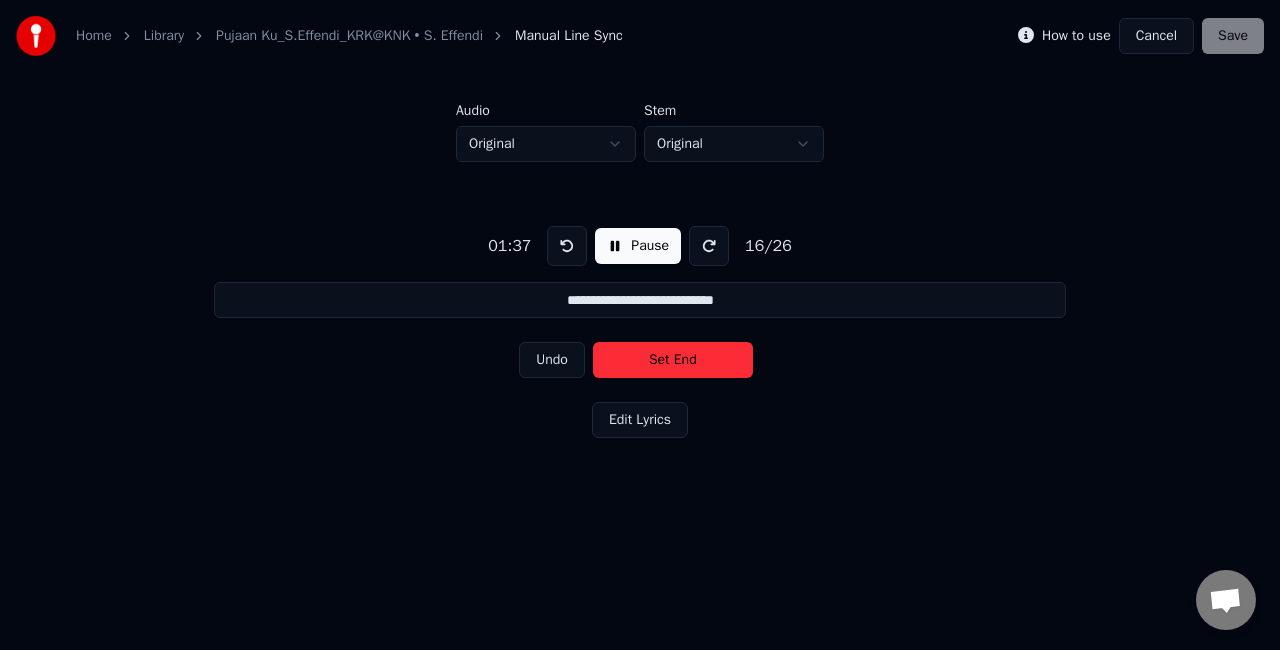 click on "Set End" at bounding box center (673, 360) 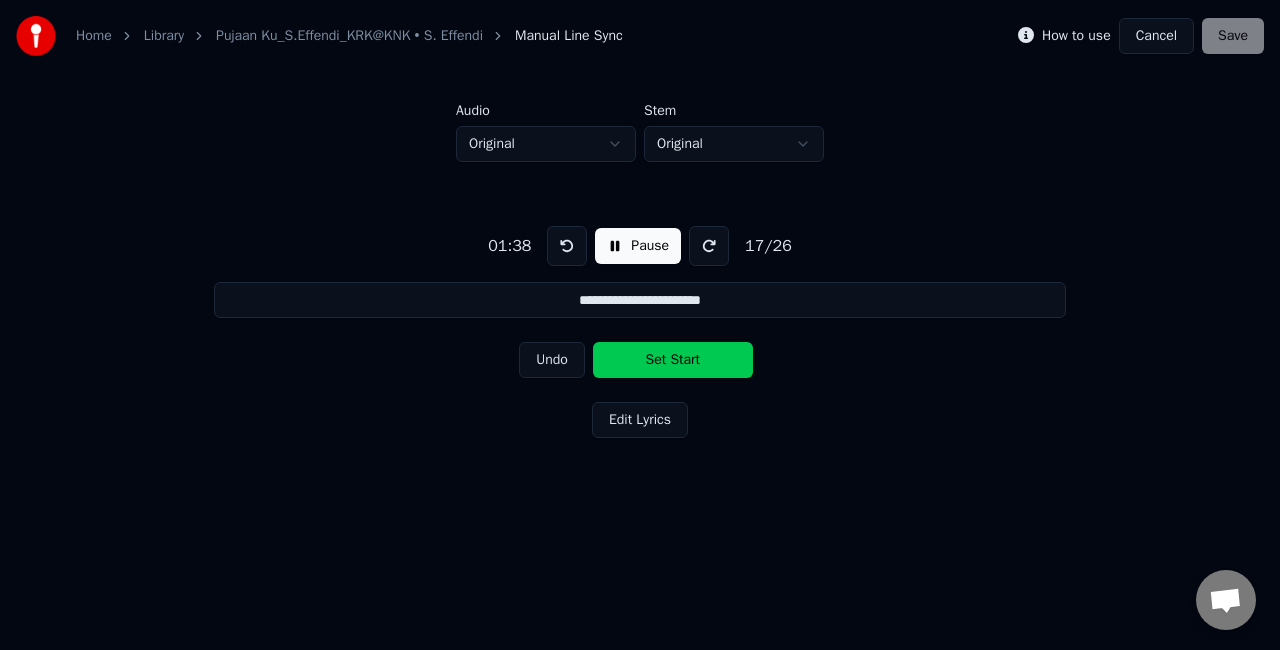 click on "Set Start" at bounding box center [673, 360] 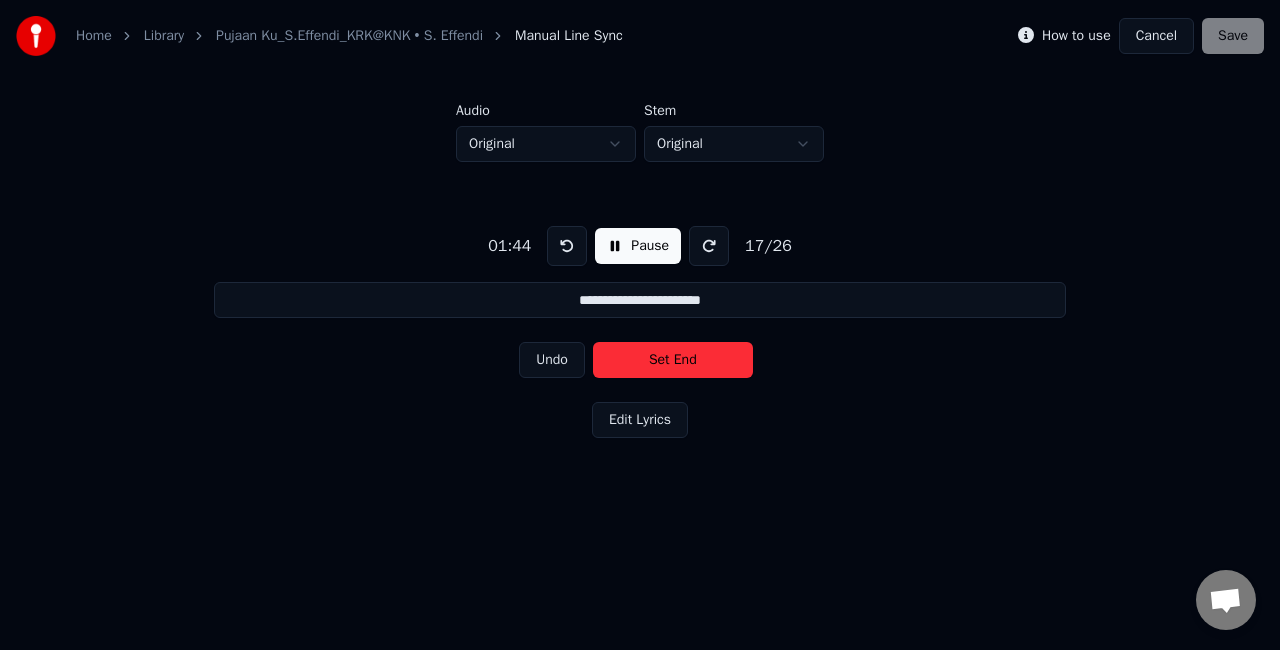 click on "Set End" at bounding box center [673, 360] 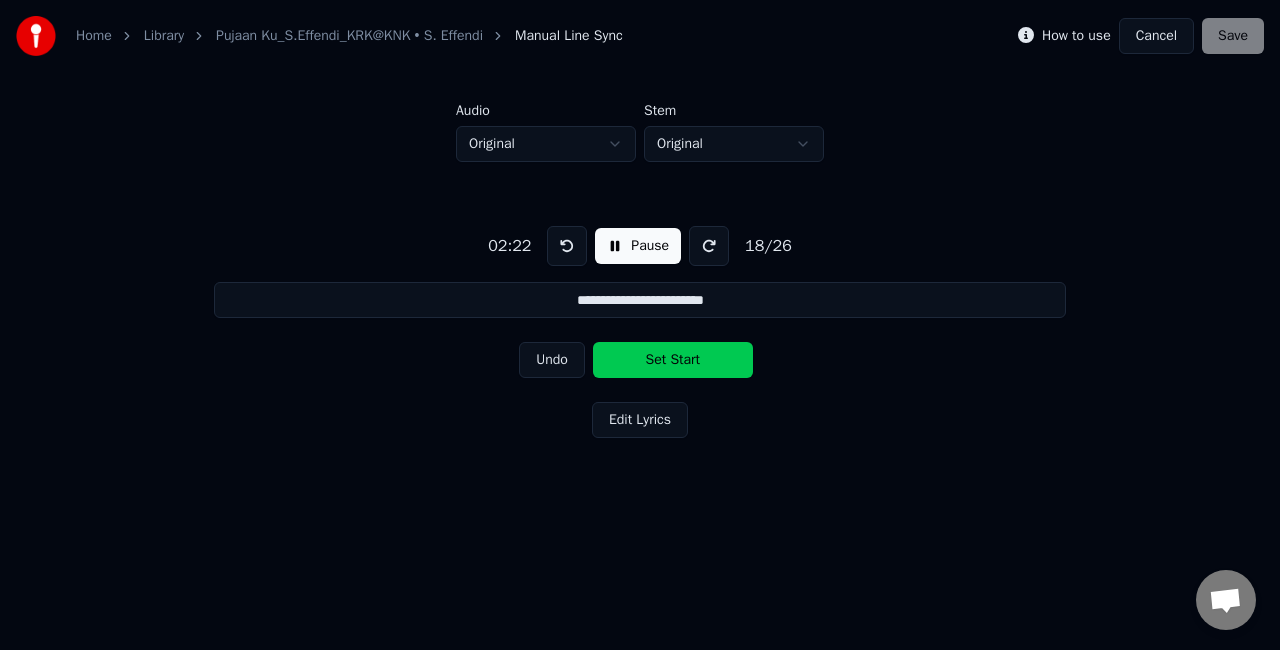 click on "Set Start" at bounding box center [673, 360] 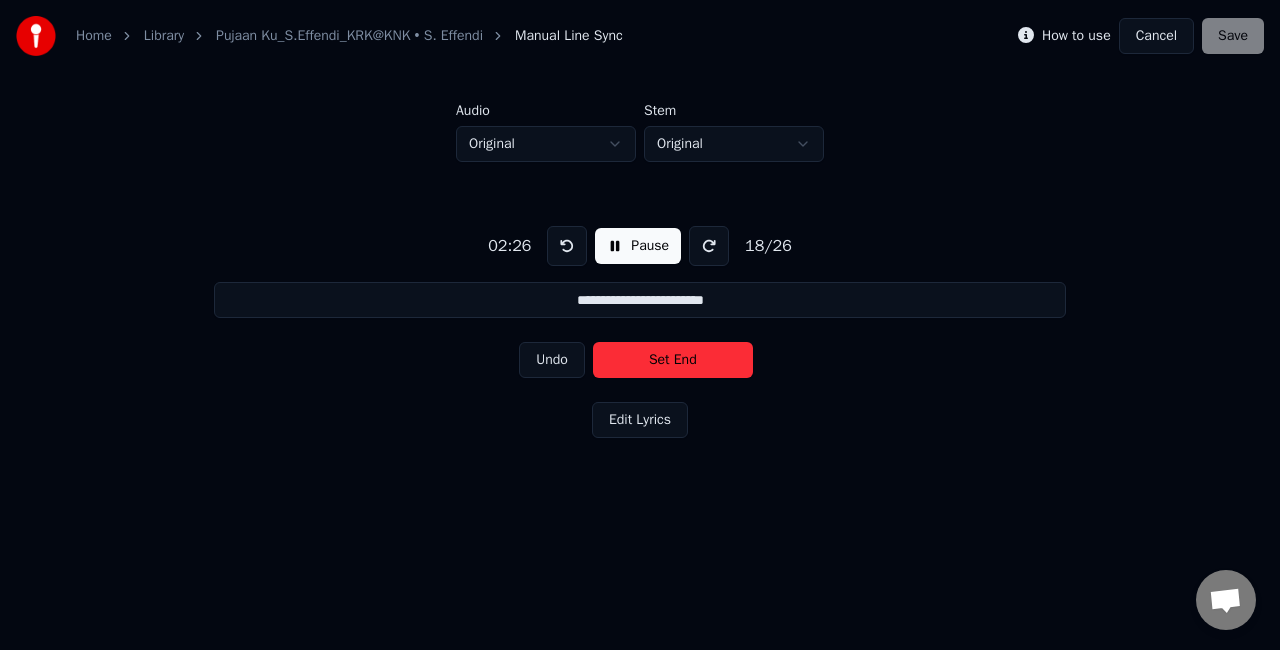 click on "Set End" at bounding box center (673, 360) 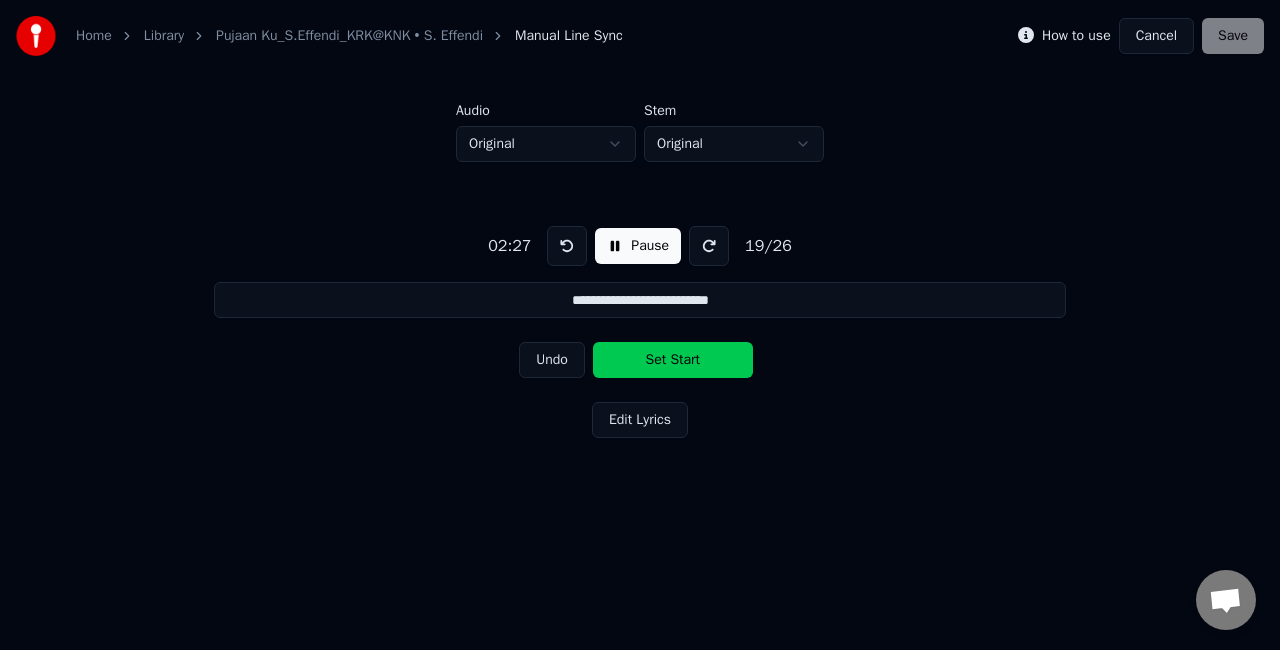 click on "Set Start" at bounding box center [673, 360] 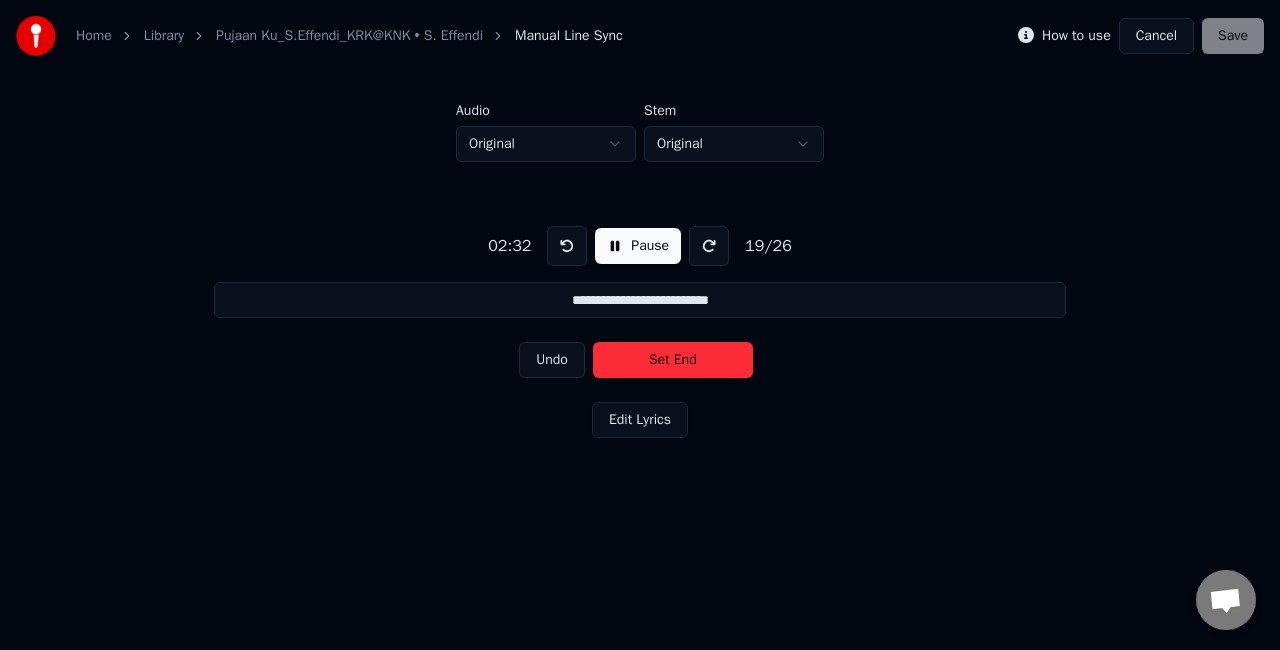click on "Set End" at bounding box center (673, 360) 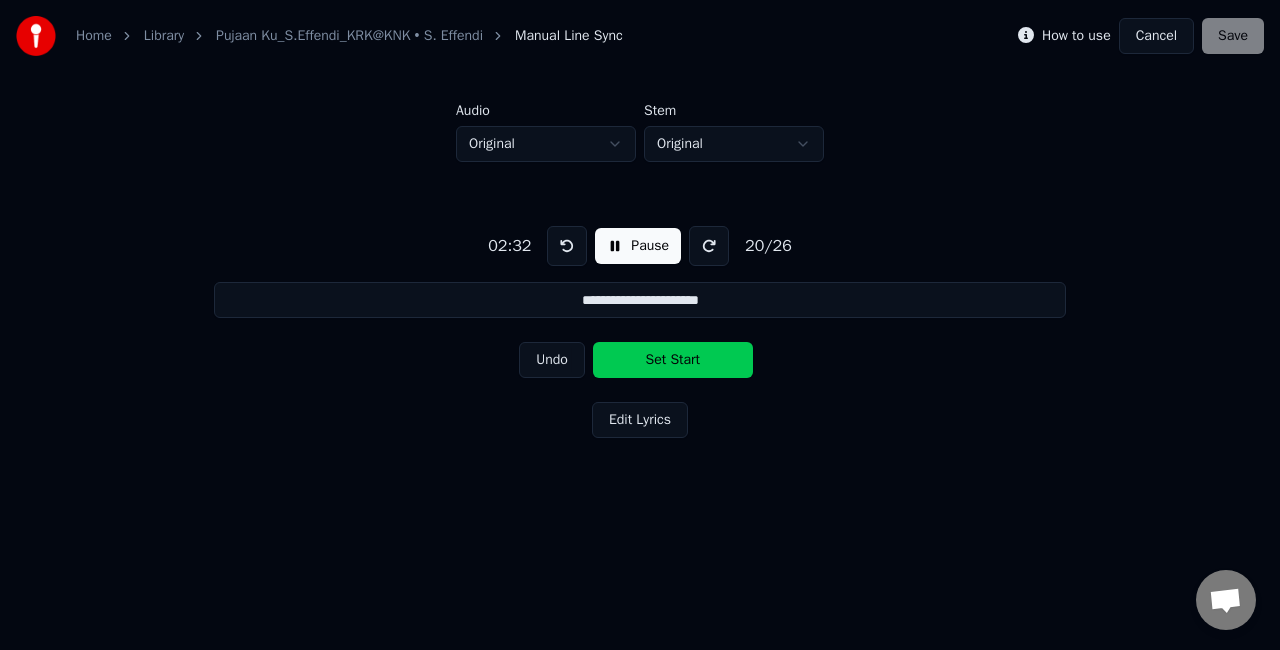 click on "Set Start" at bounding box center (673, 360) 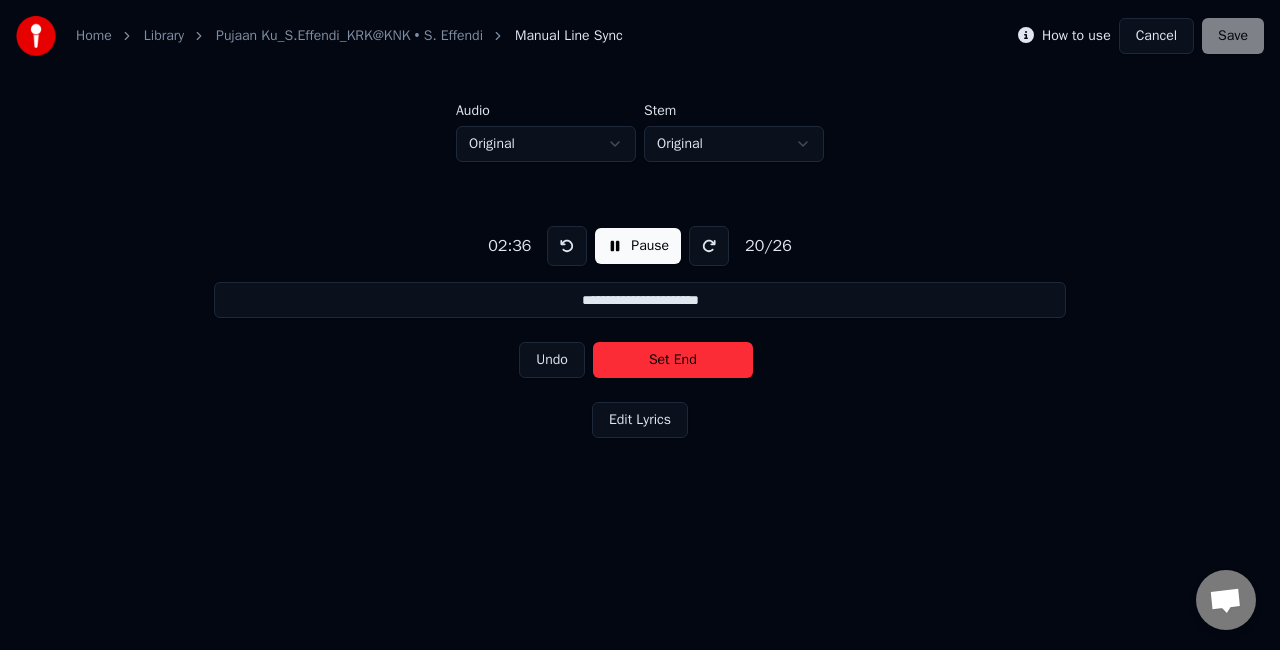 click on "Set End" at bounding box center [673, 360] 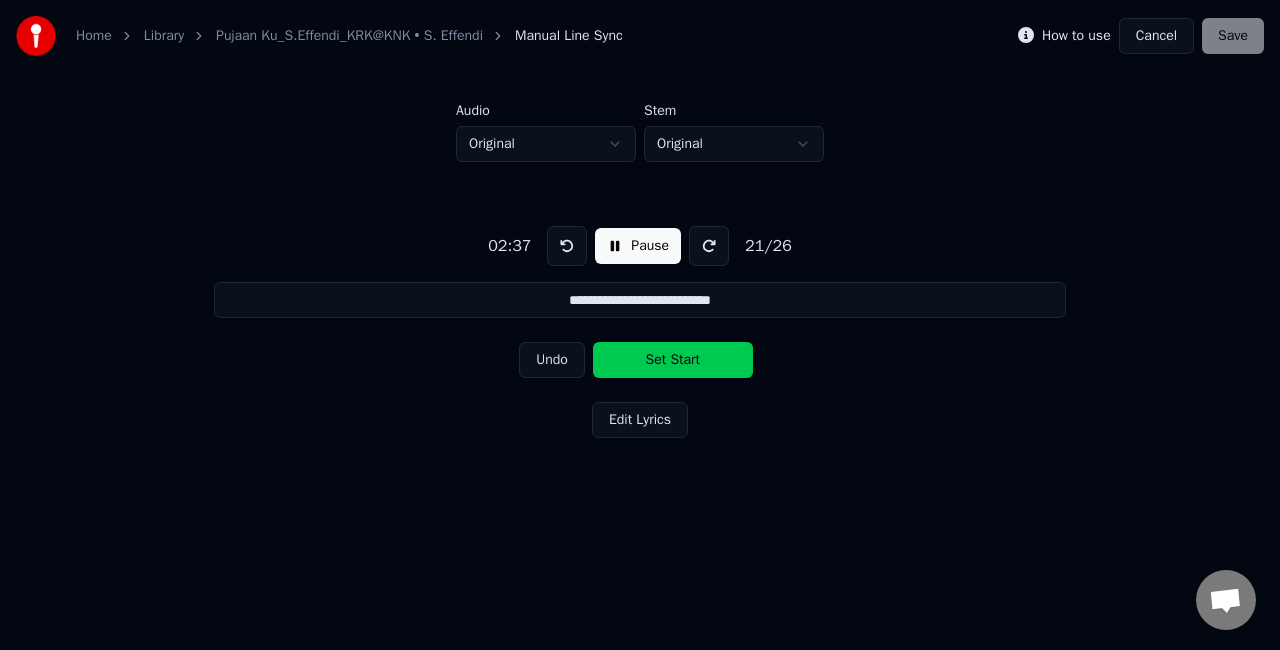click on "Set Start" at bounding box center (673, 360) 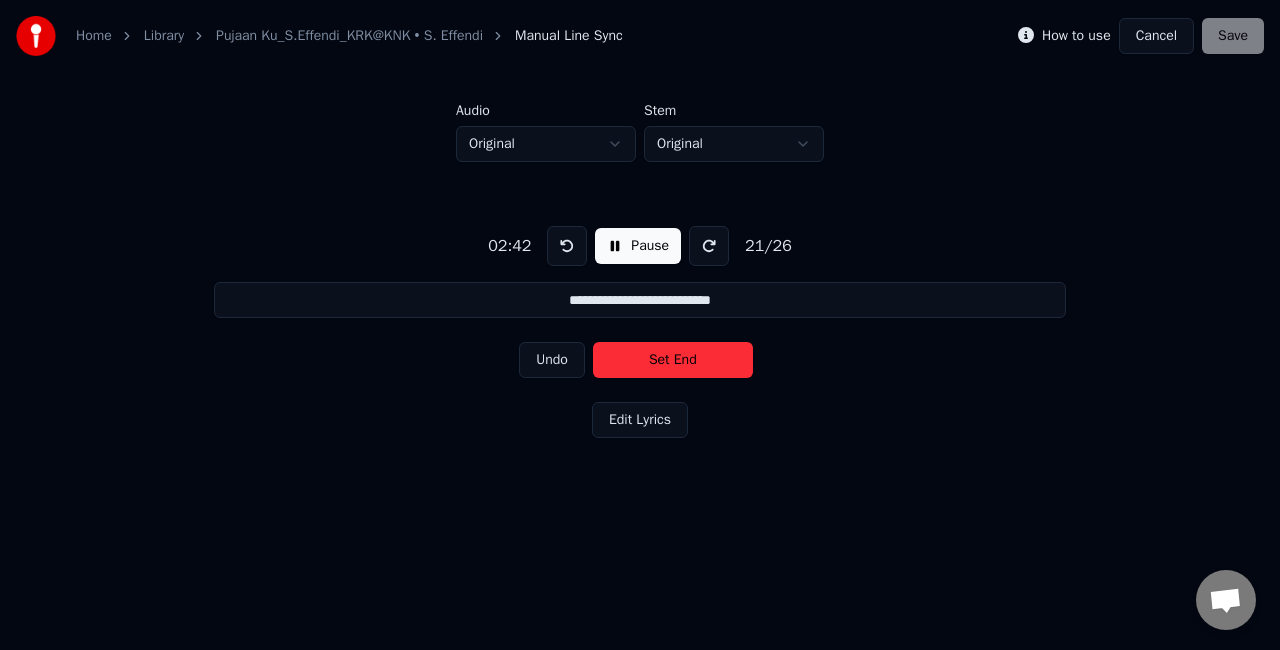 click on "Set End" at bounding box center (673, 360) 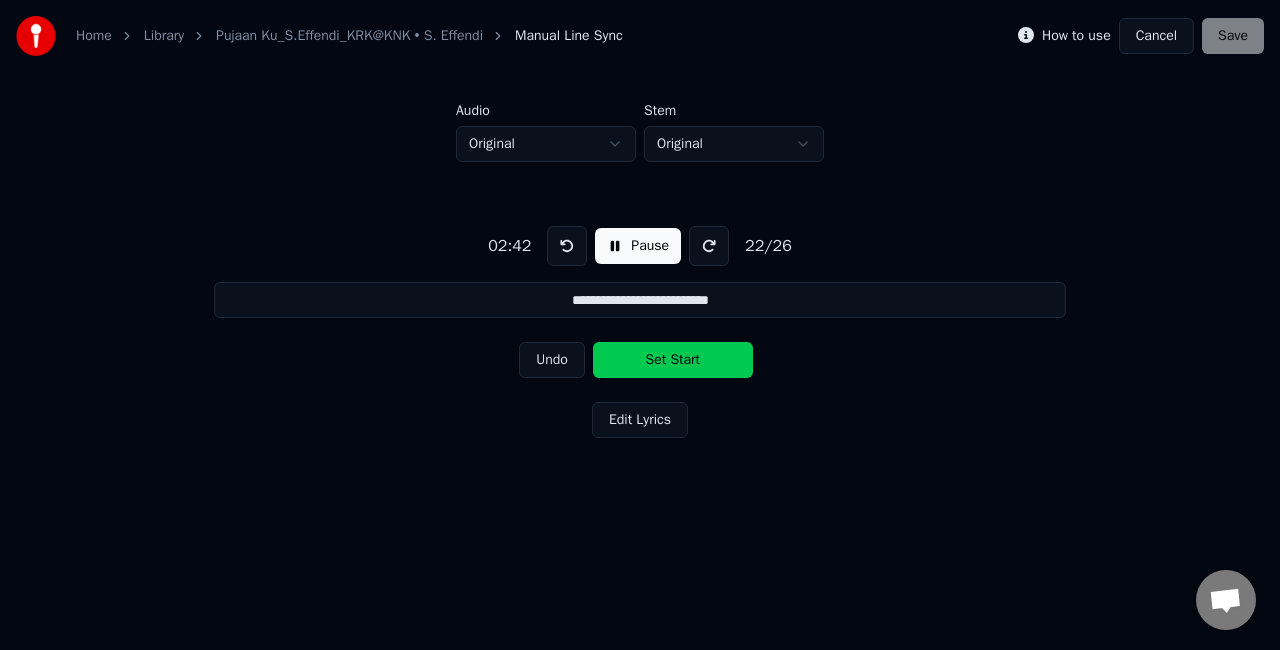 click on "Set Start" at bounding box center (673, 360) 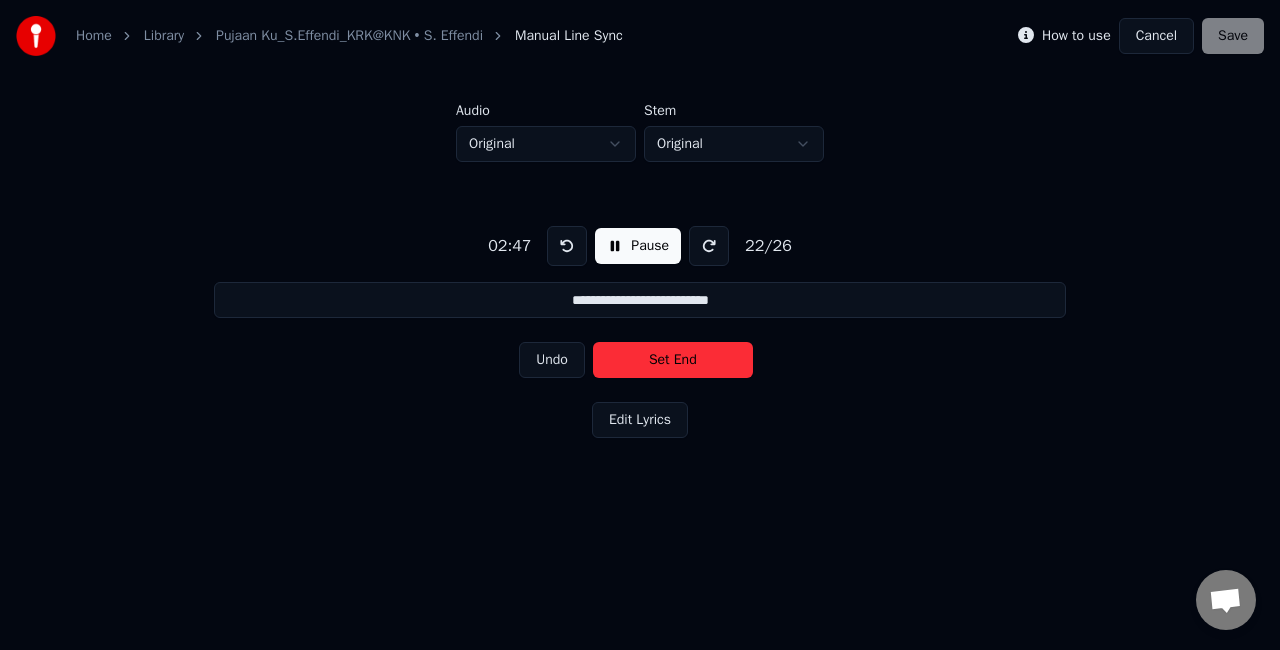 click on "Set End" at bounding box center [673, 360] 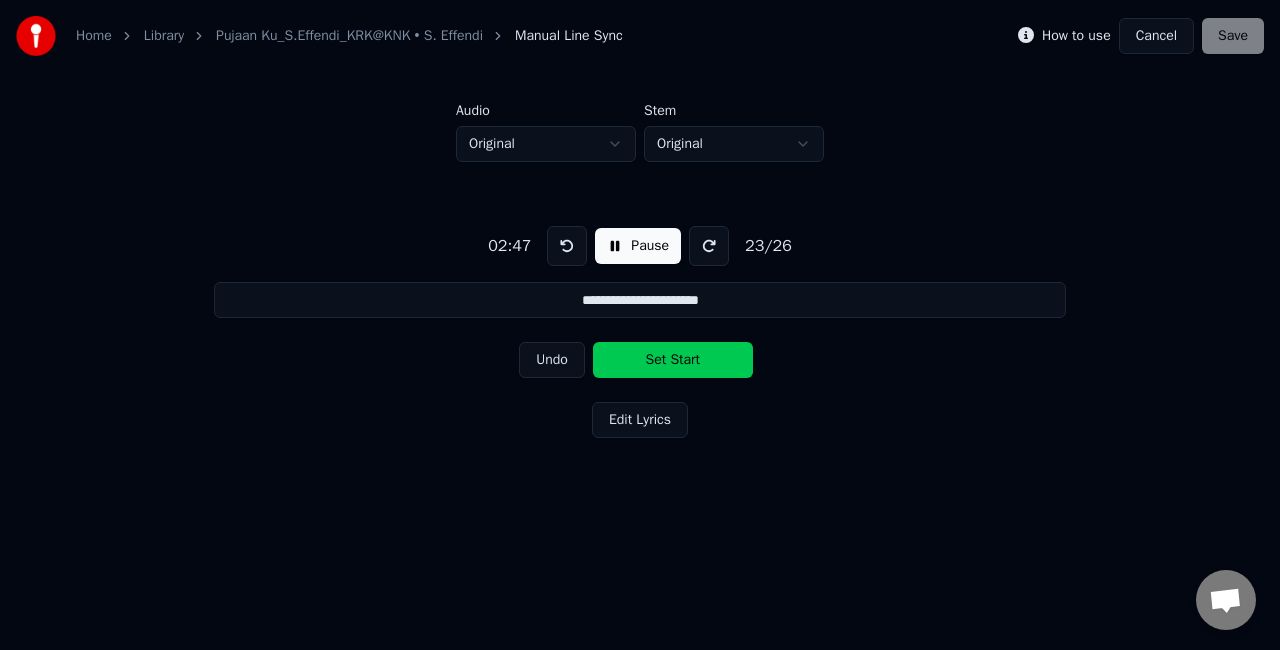 click on "Set Start" at bounding box center (673, 360) 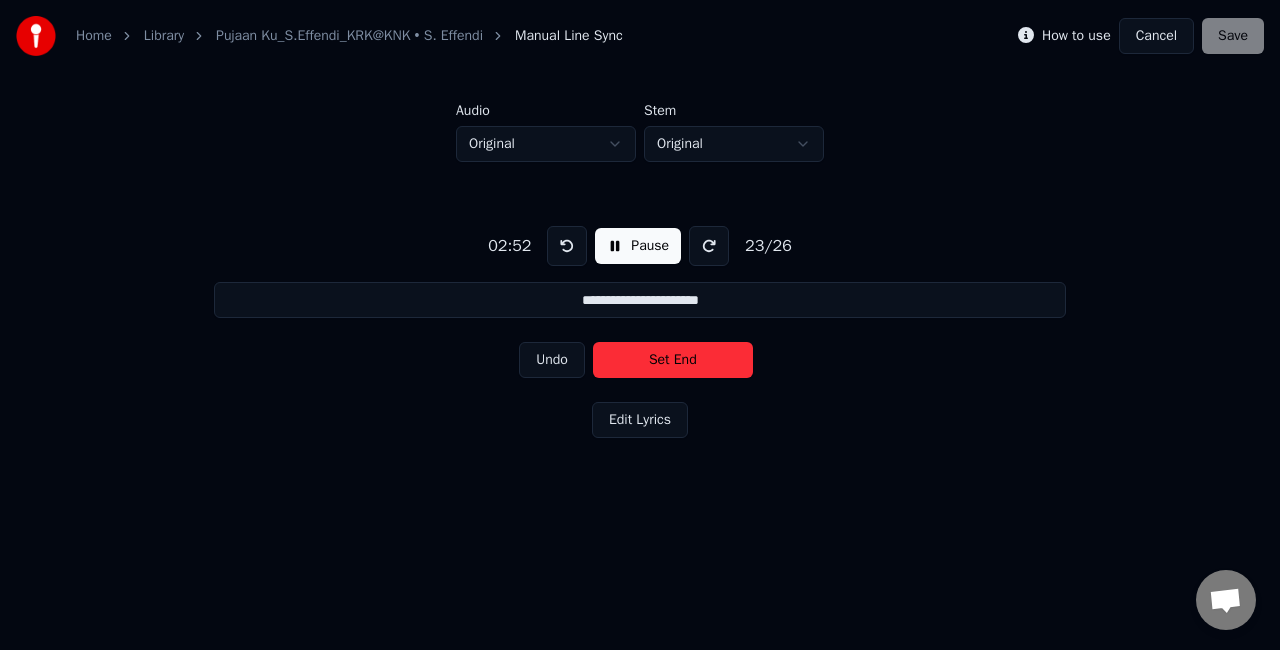 click on "Set End" at bounding box center [673, 360] 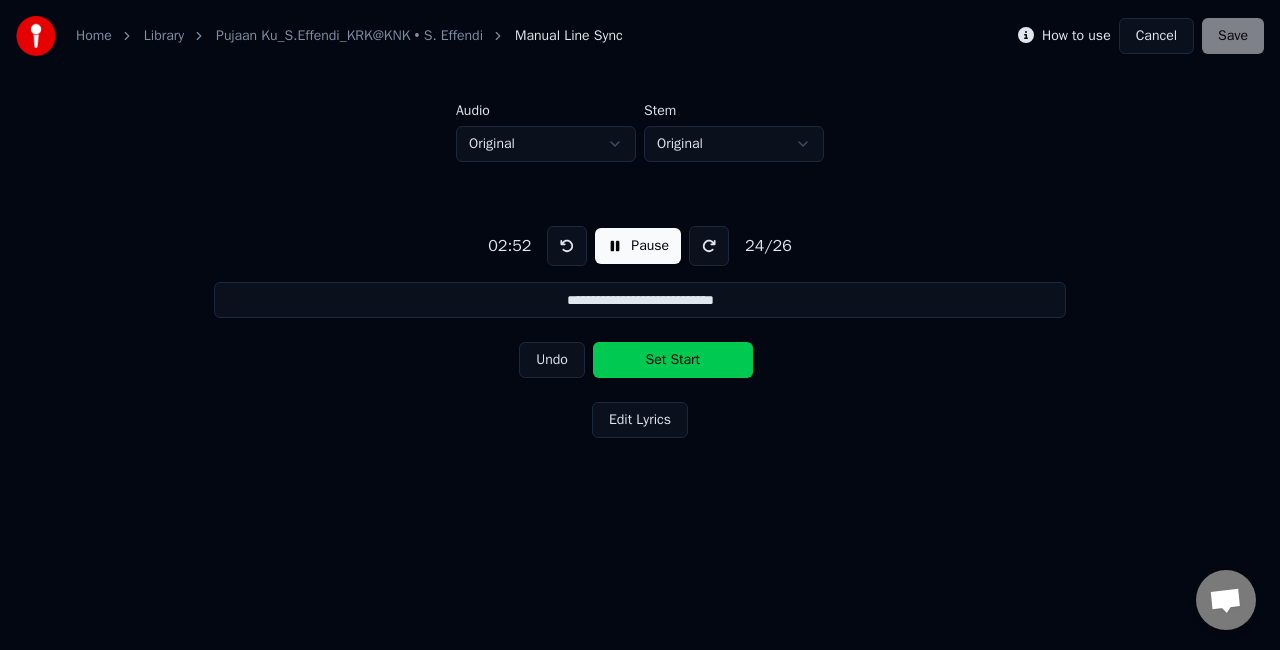 click on "Set Start" at bounding box center [673, 360] 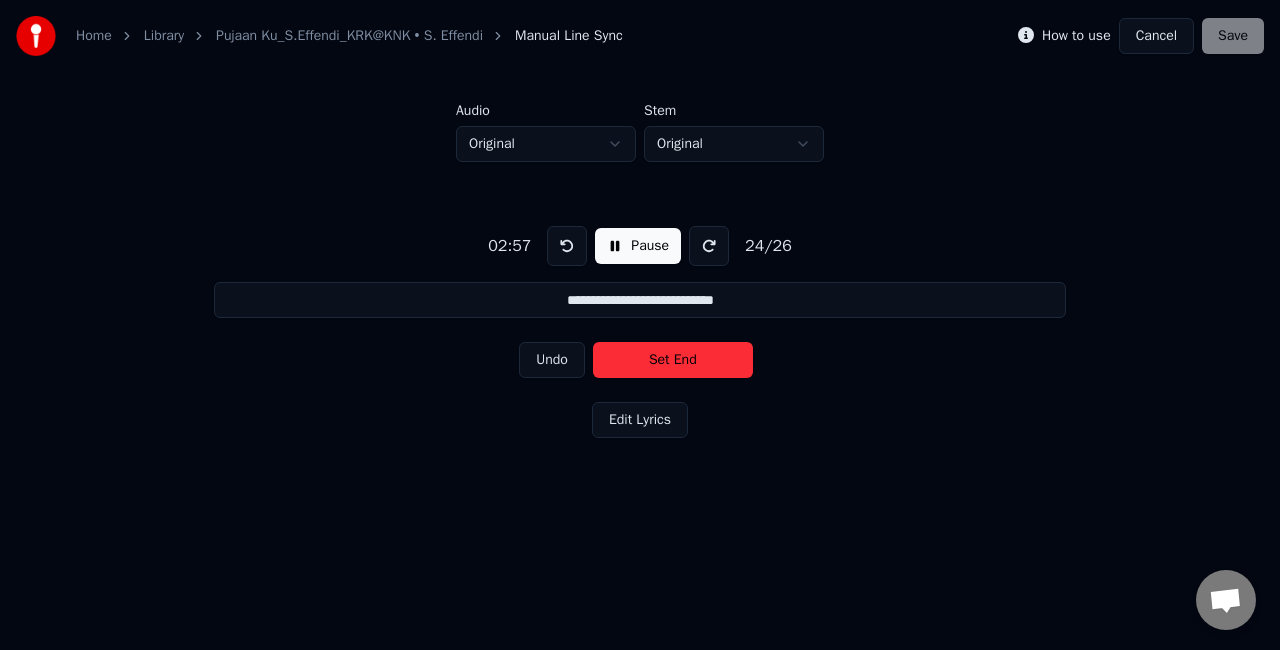 click on "Set End" at bounding box center (673, 360) 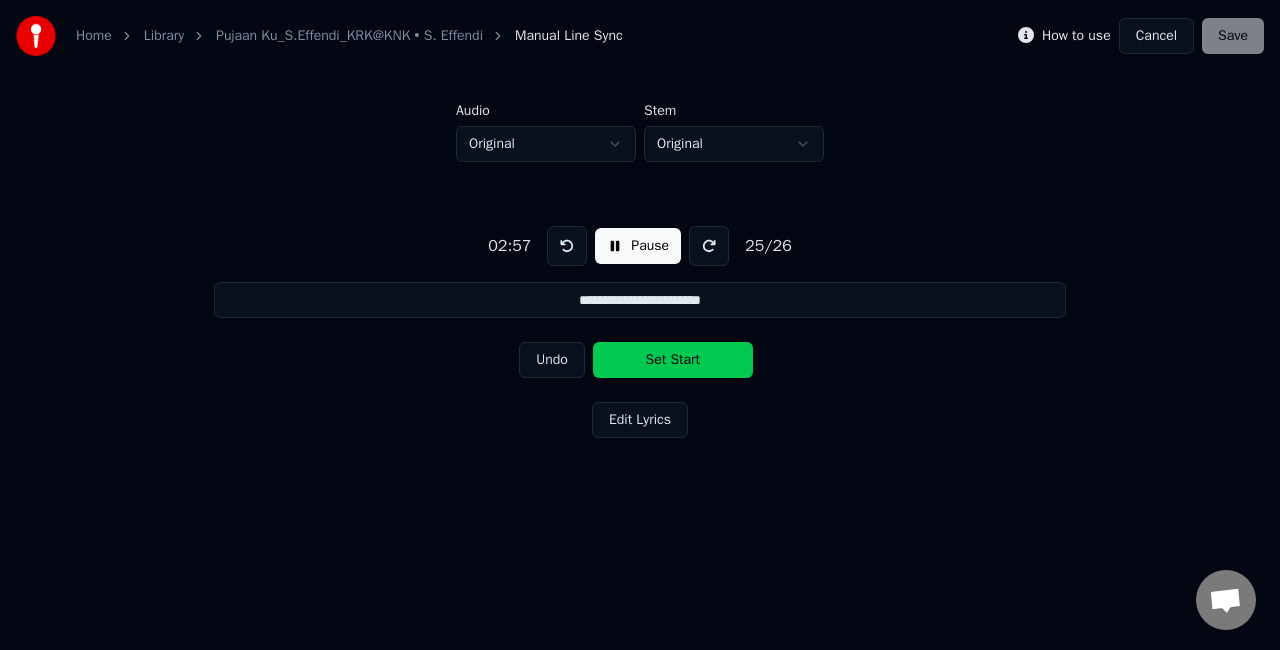 click on "Set Start" at bounding box center (673, 360) 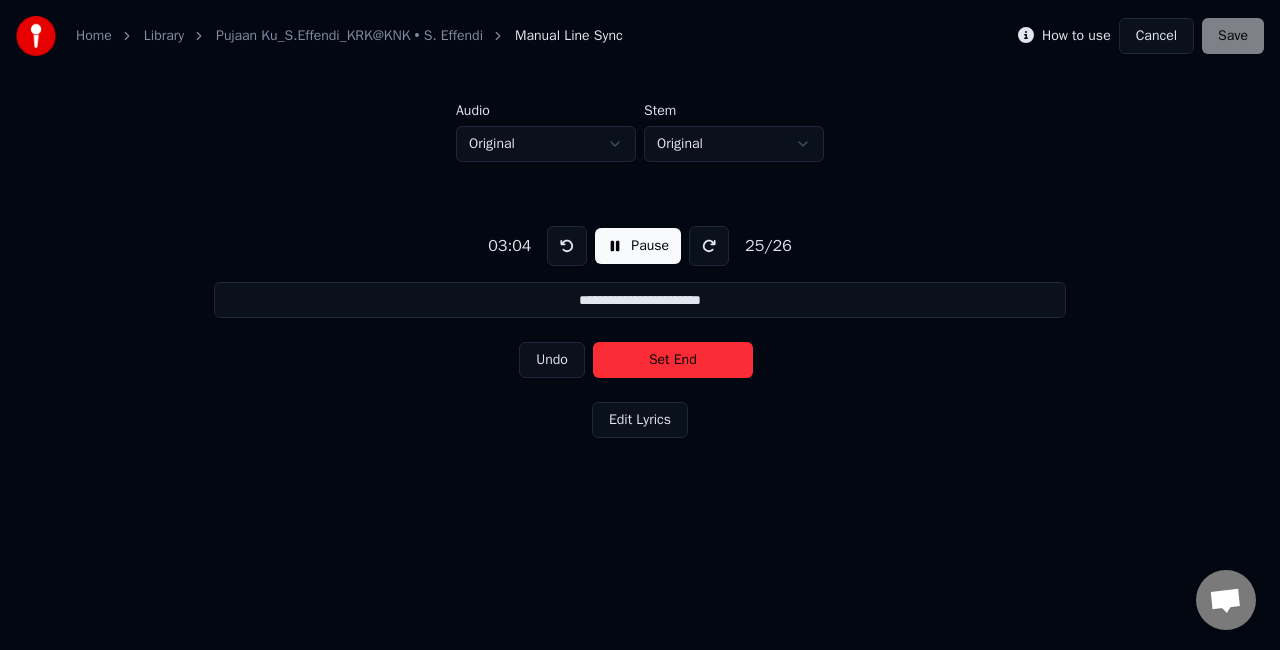 click on "Set End" at bounding box center (673, 360) 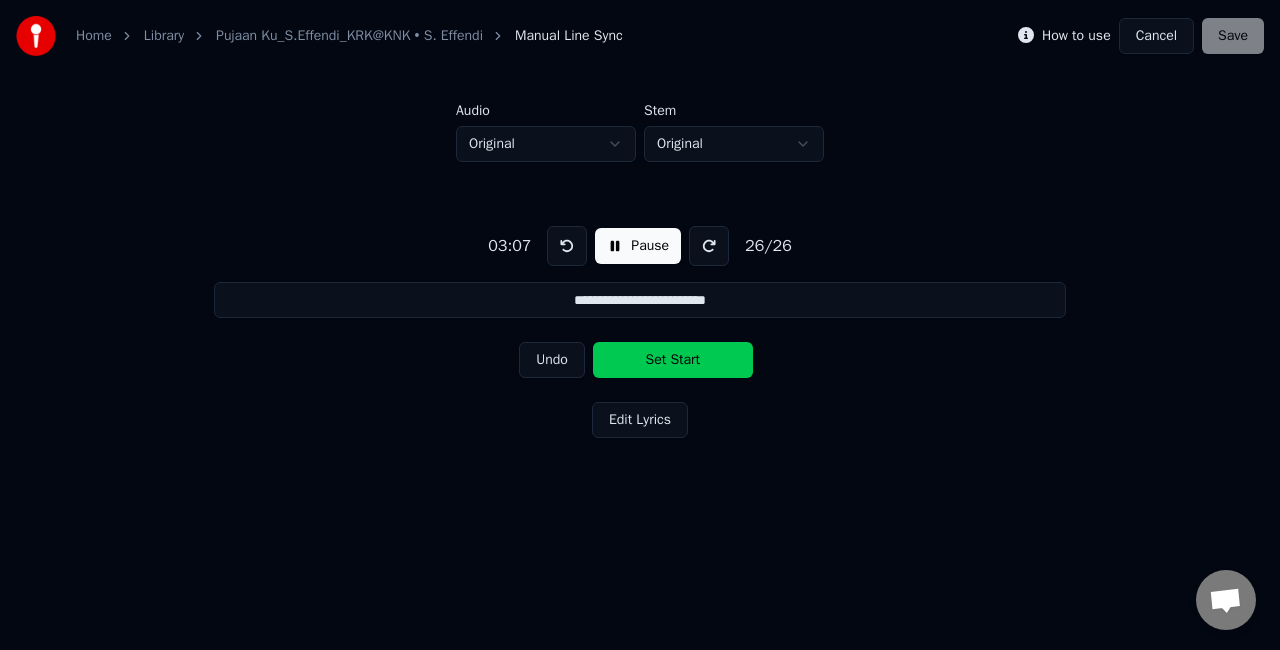click on "Set Start" at bounding box center (673, 360) 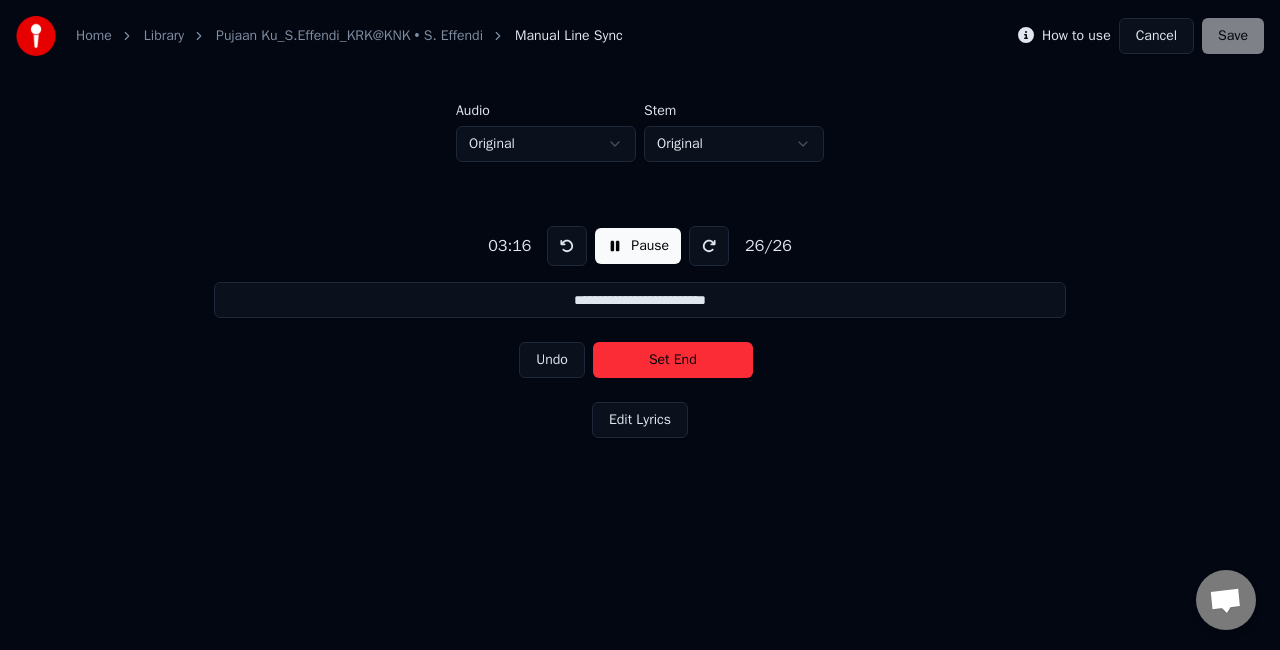 click on "Set End" at bounding box center [673, 360] 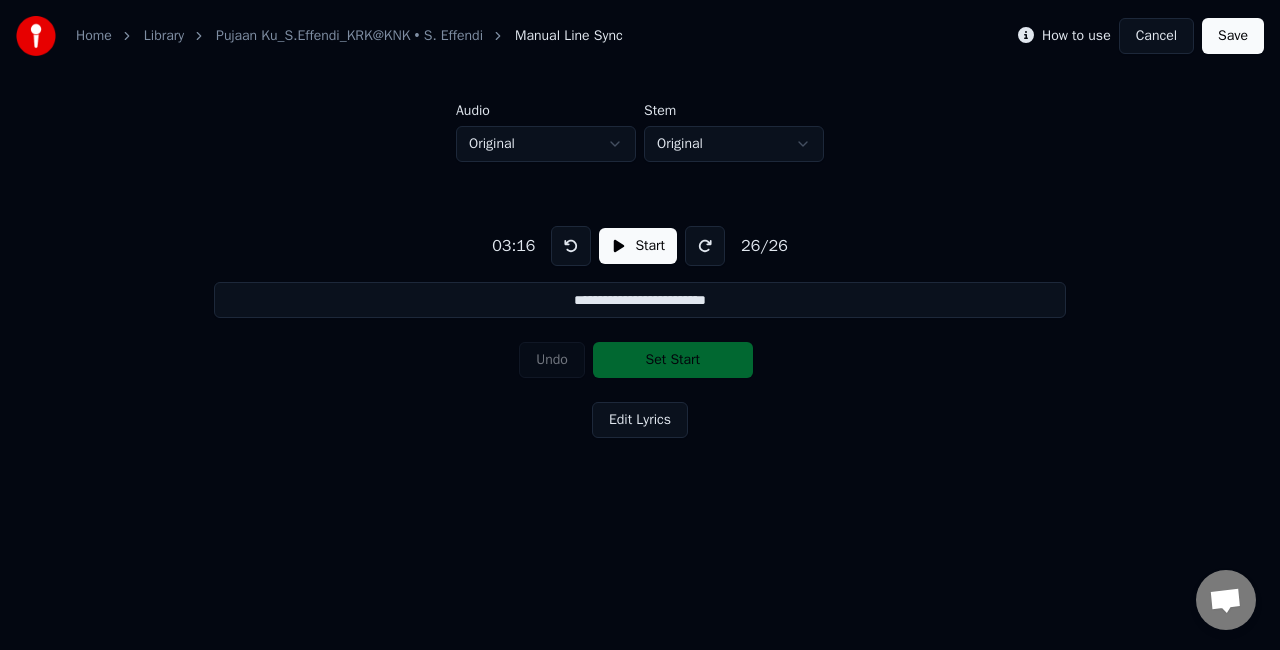 click on "Save" at bounding box center [1233, 36] 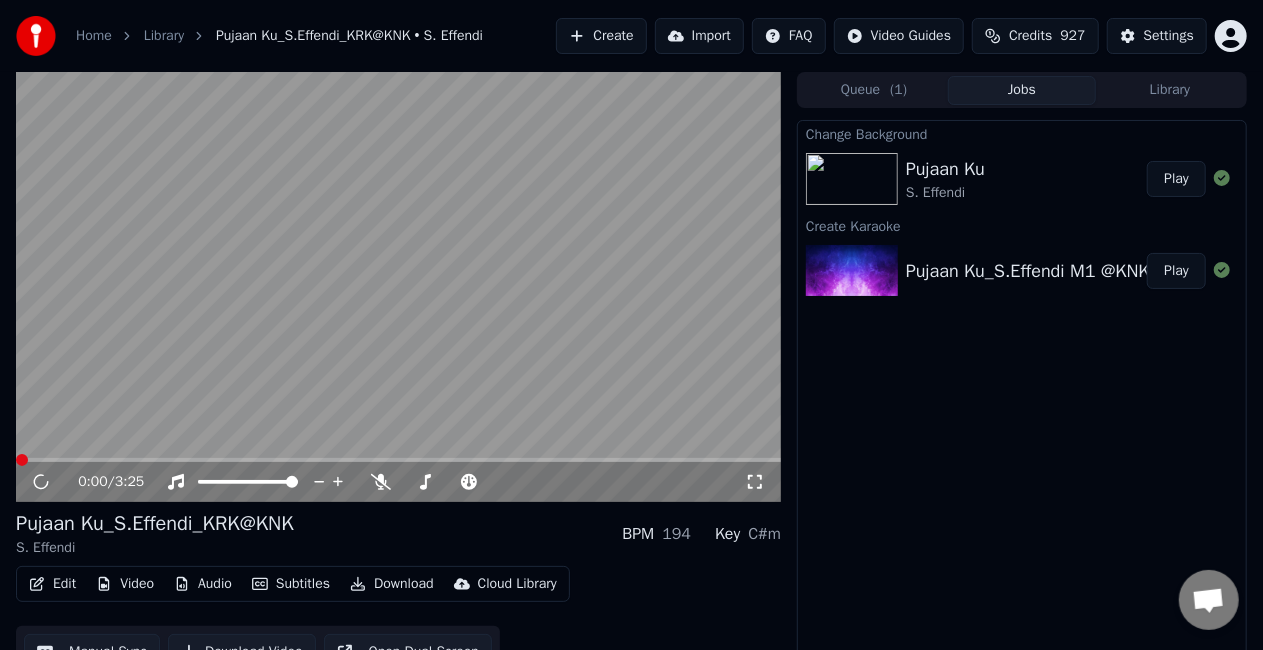 click on "Play" at bounding box center [1176, 179] 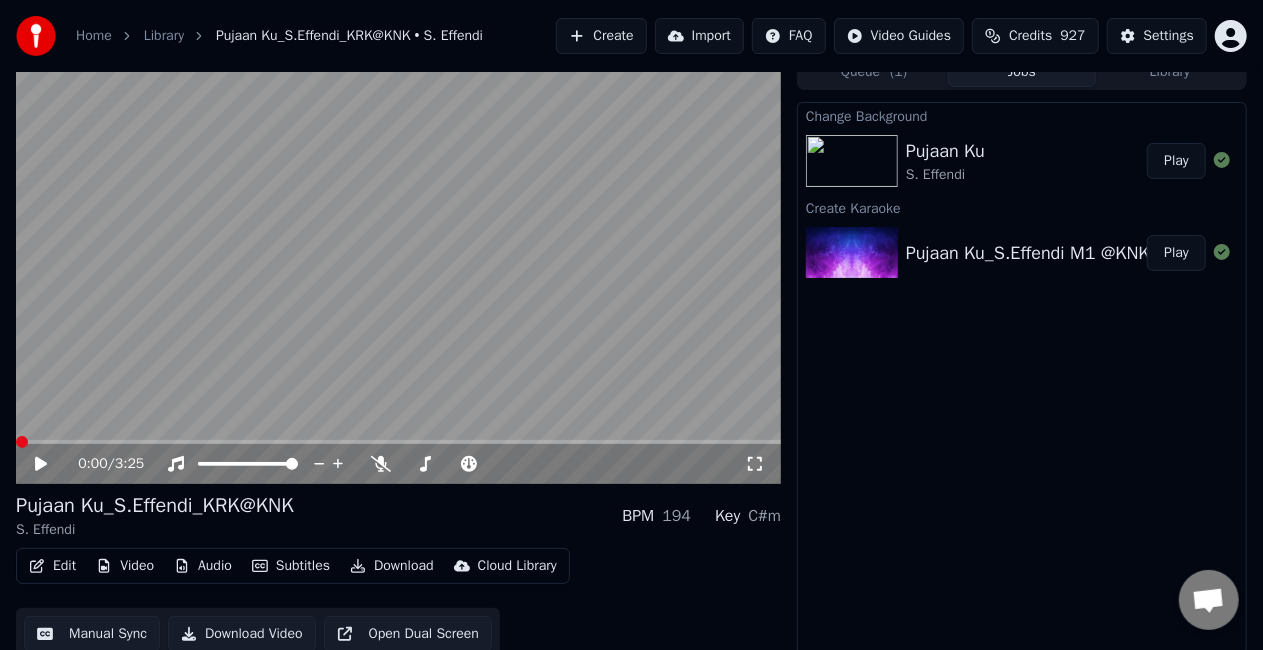 scroll, scrollTop: 28, scrollLeft: 0, axis: vertical 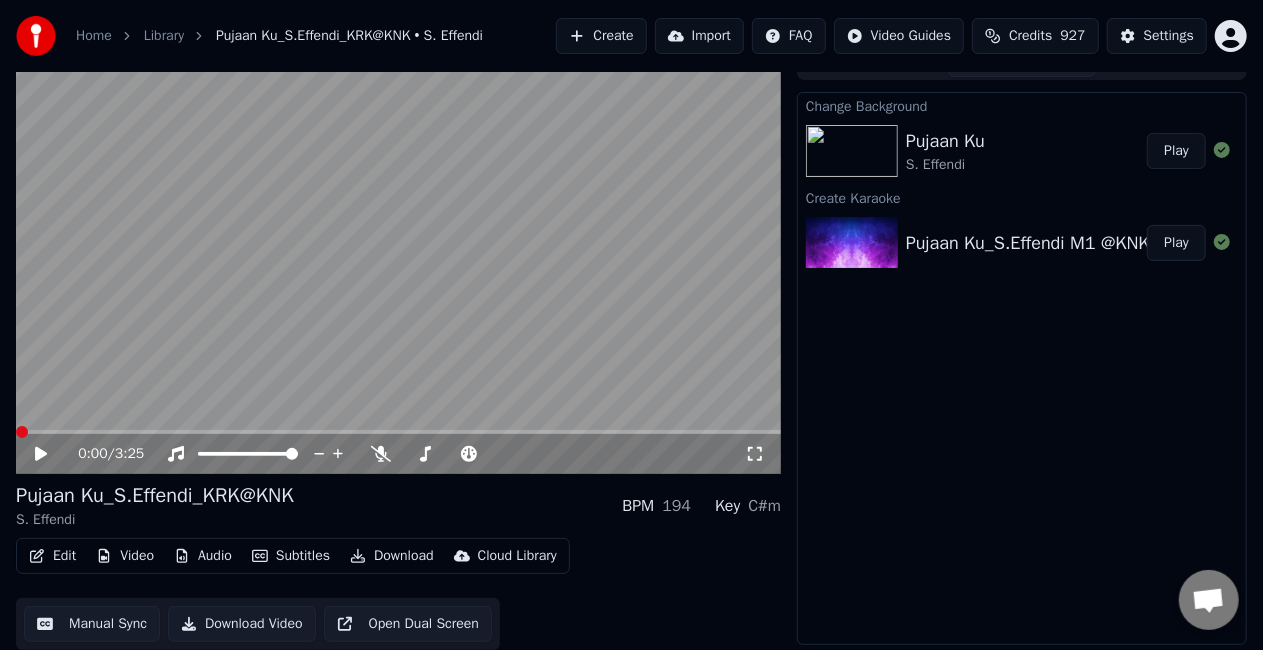 click at bounding box center (398, 259) 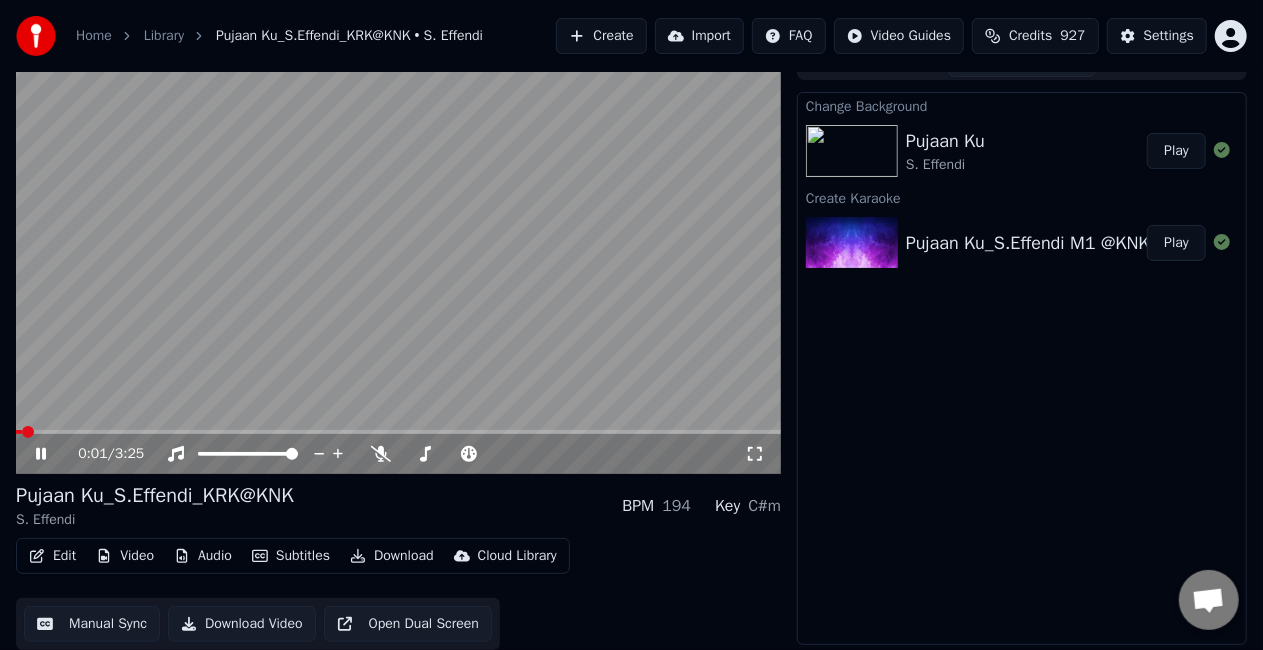 click at bounding box center [398, 259] 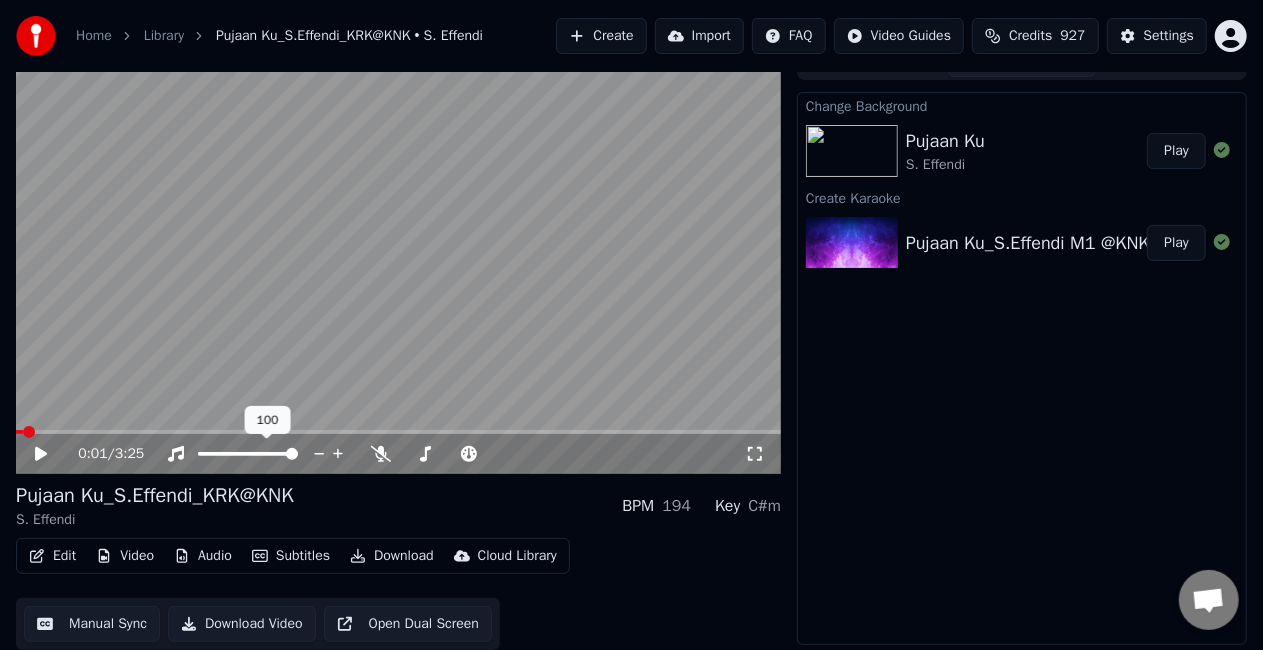 click 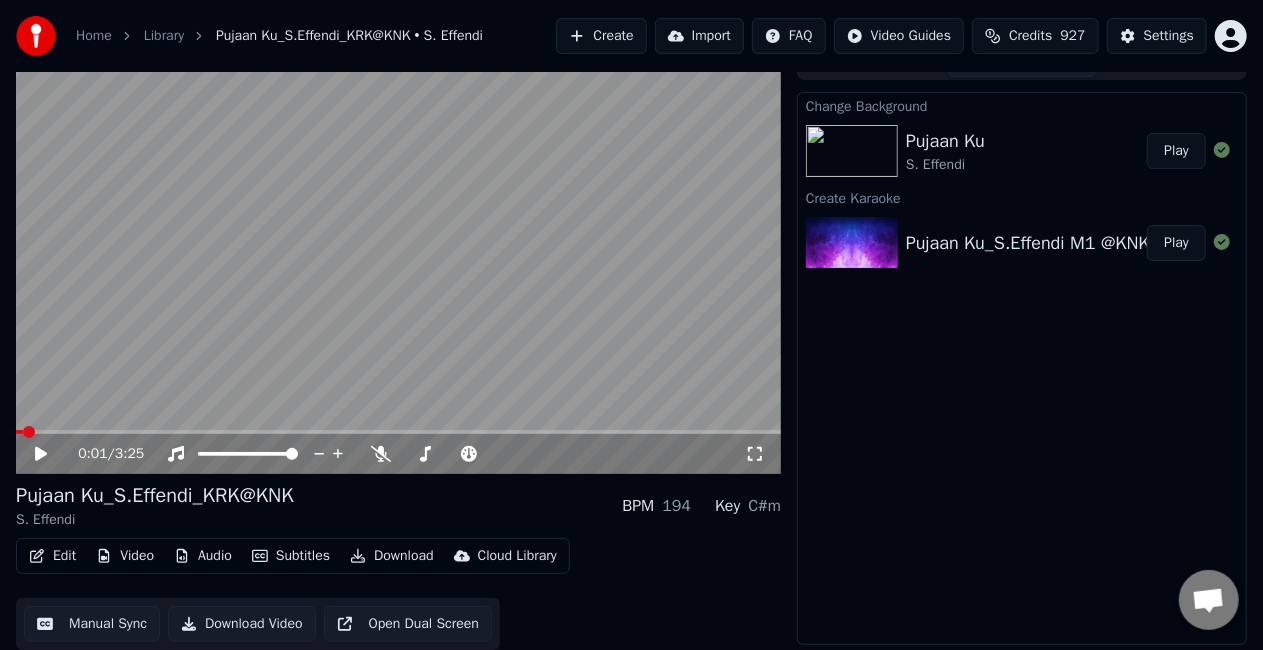 click at bounding box center (398, 259) 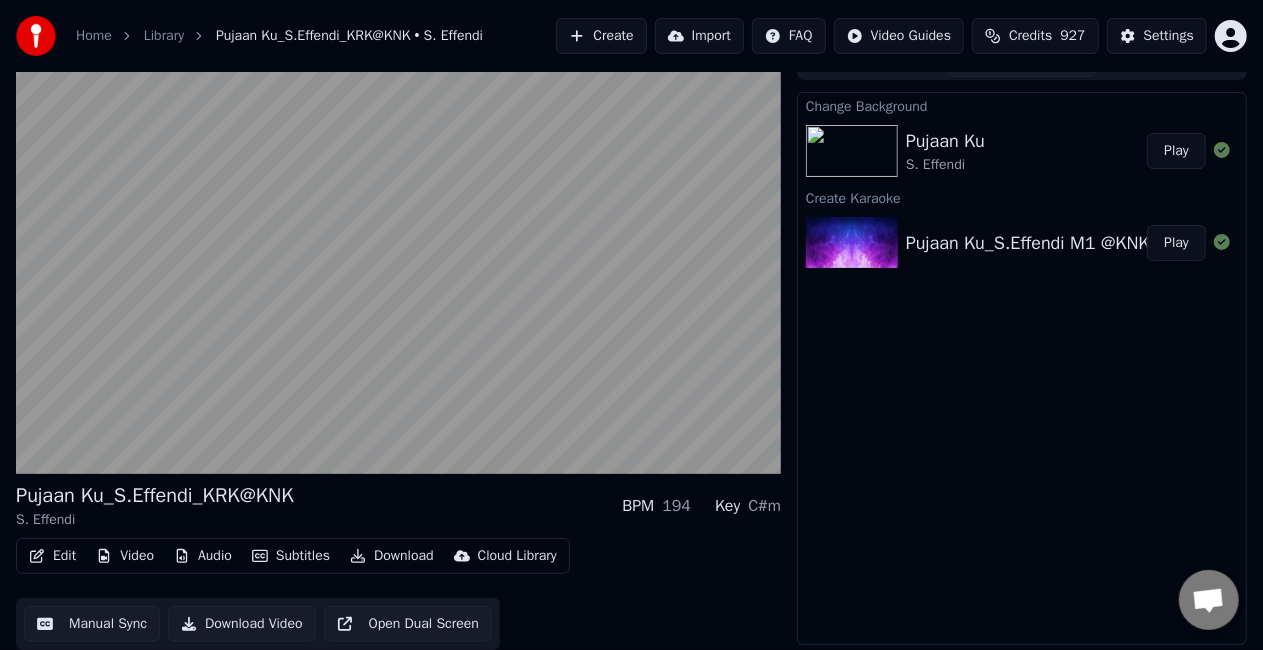 scroll, scrollTop: 38, scrollLeft: 0, axis: vertical 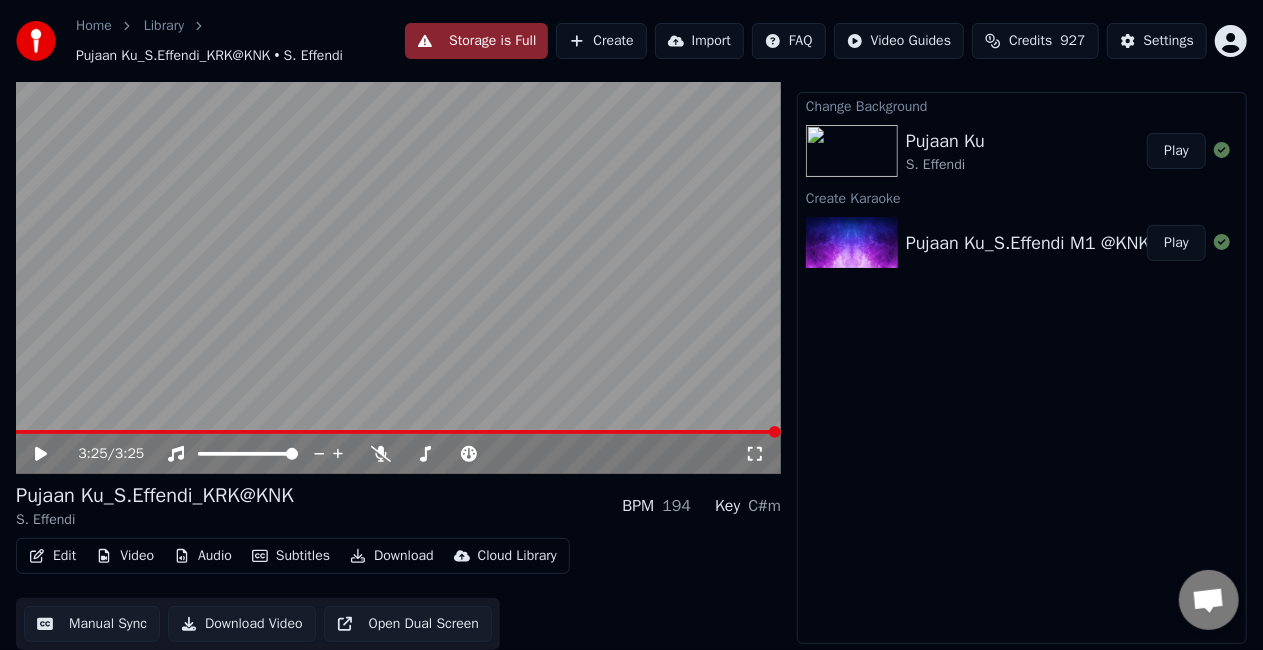 click on "Download" at bounding box center [392, 556] 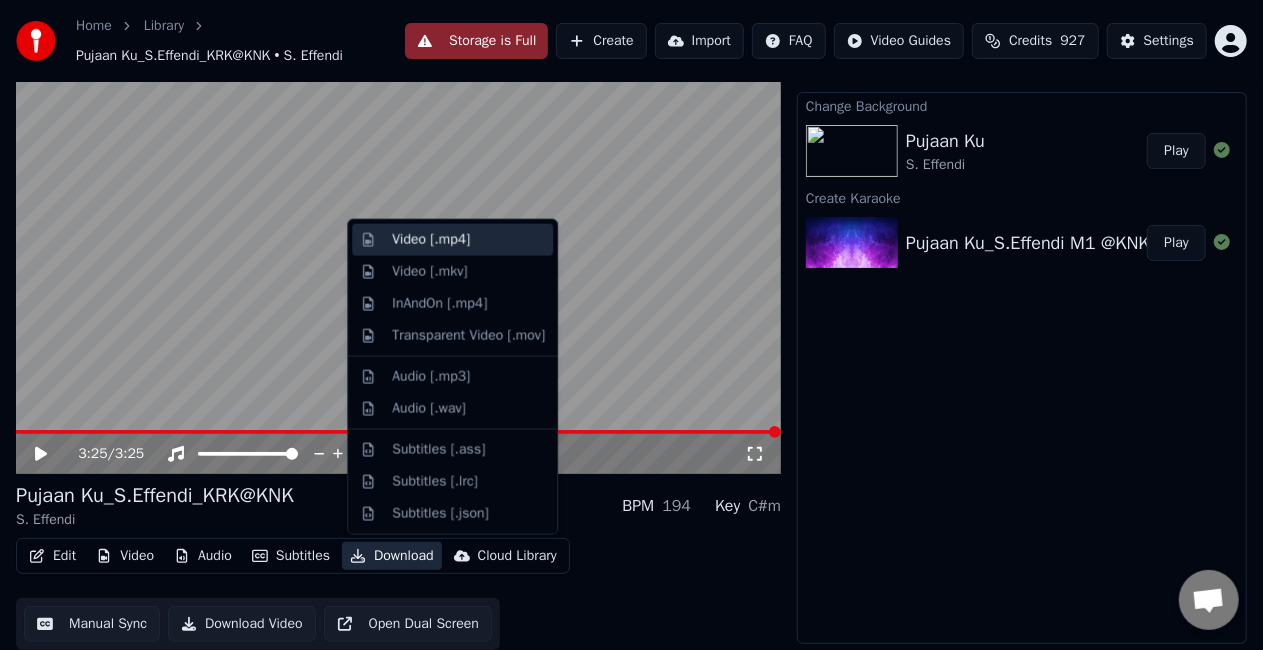click on "Video [.mp4]" at bounding box center [431, 240] 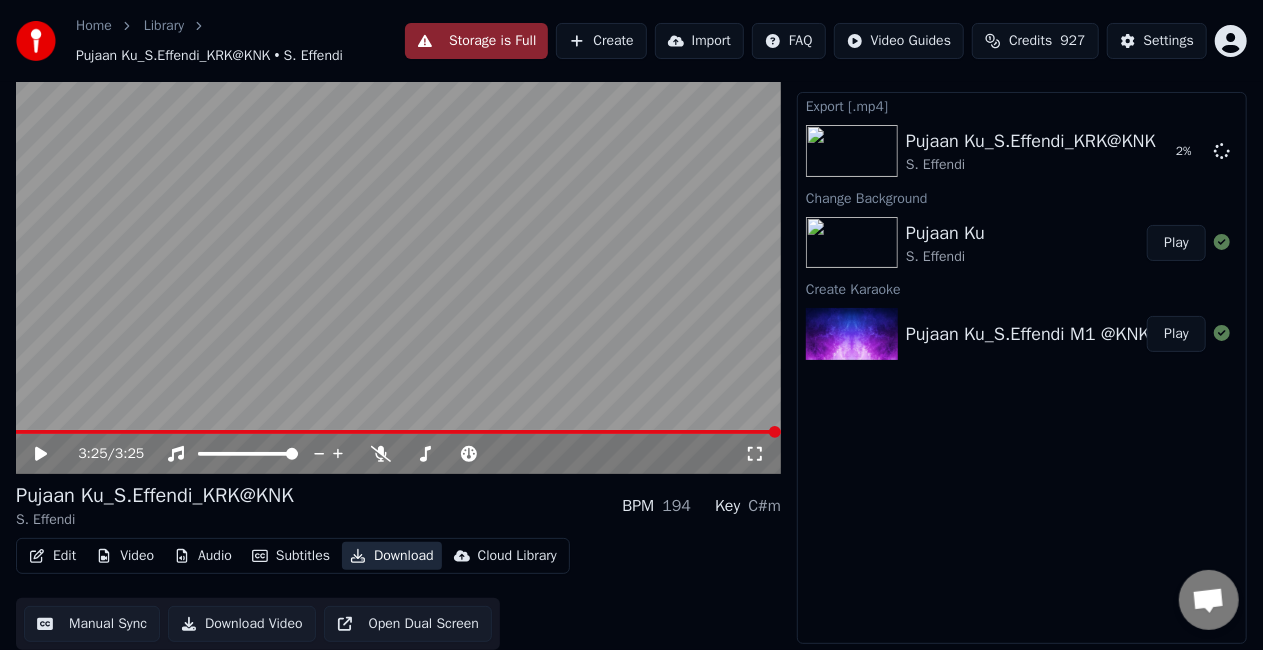 type 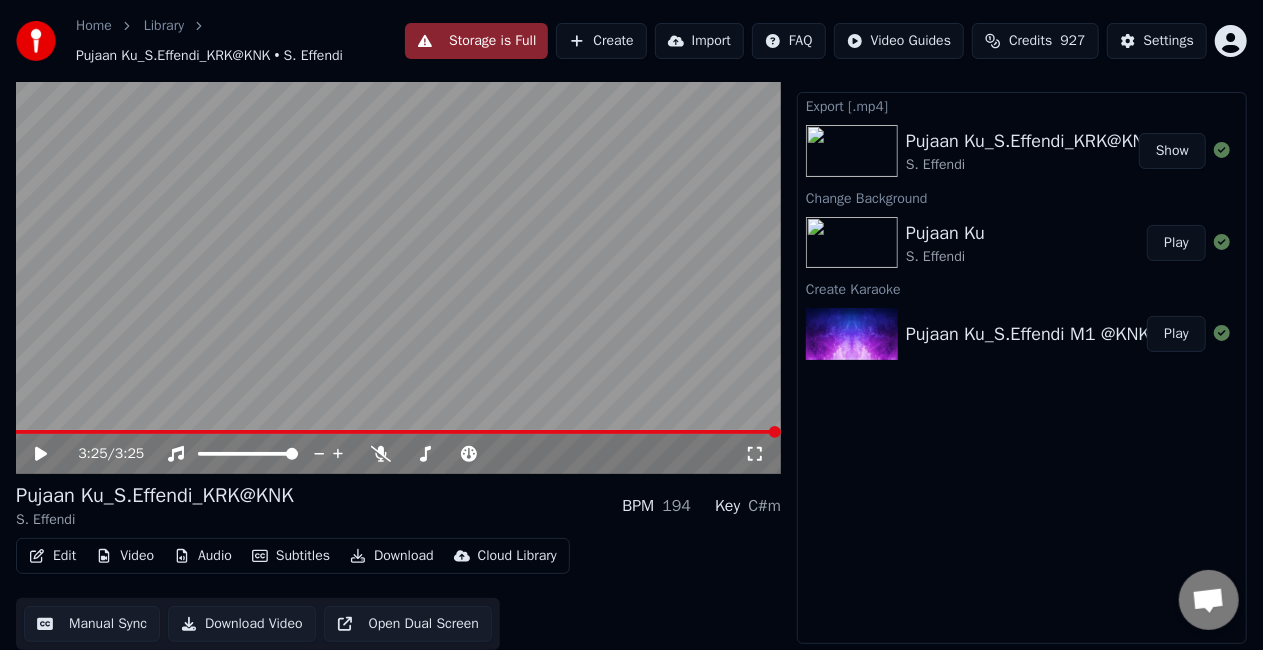 click on "Show" at bounding box center (1172, 151) 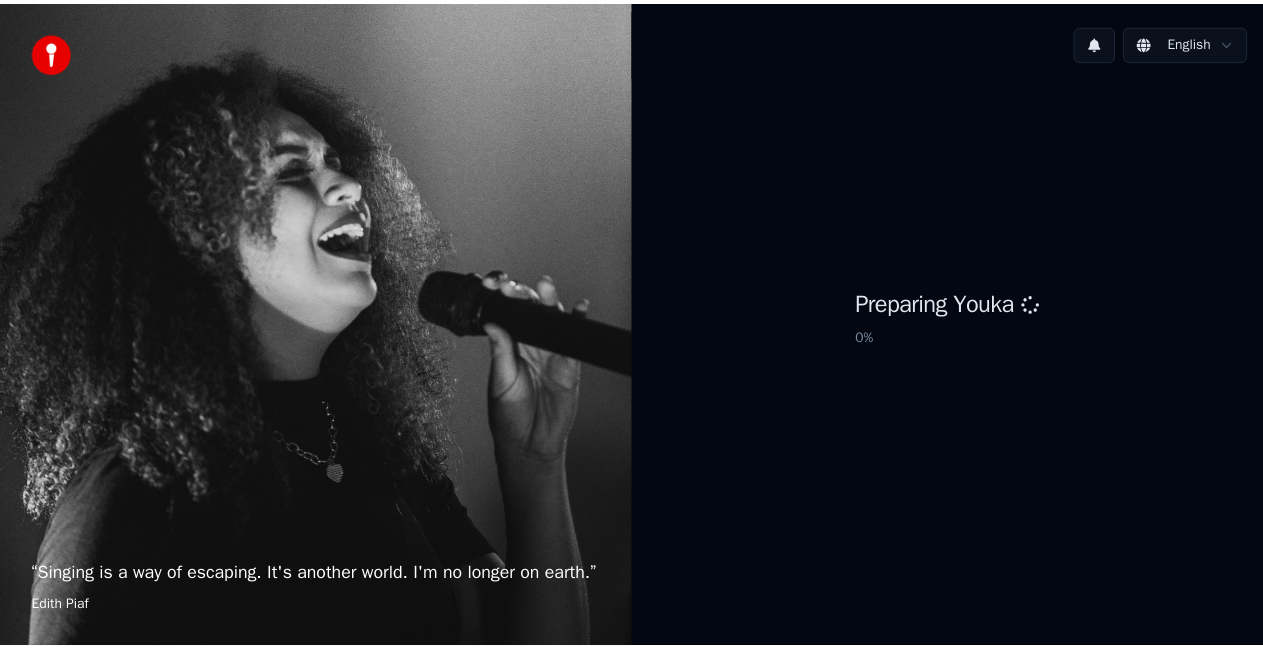 scroll, scrollTop: 0, scrollLeft: 0, axis: both 